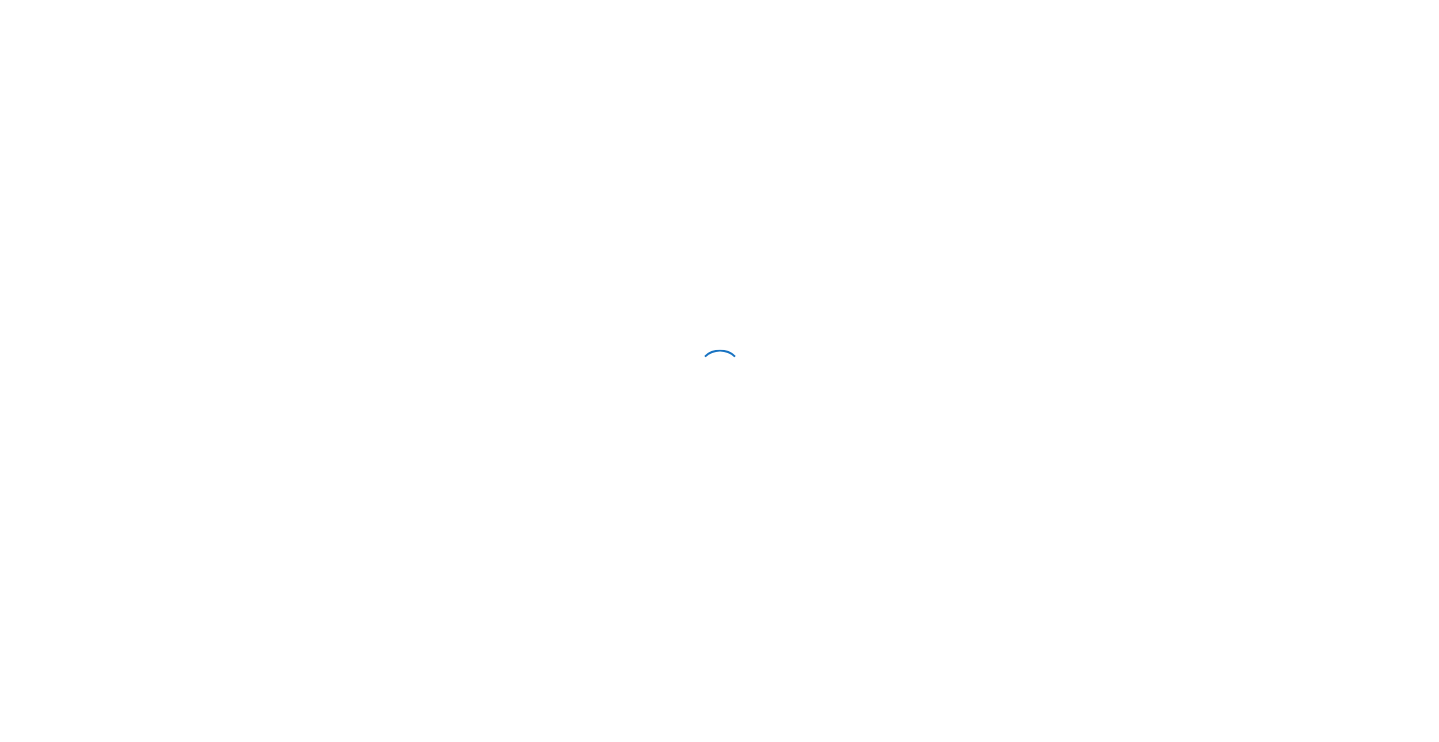 scroll, scrollTop: 0, scrollLeft: 0, axis: both 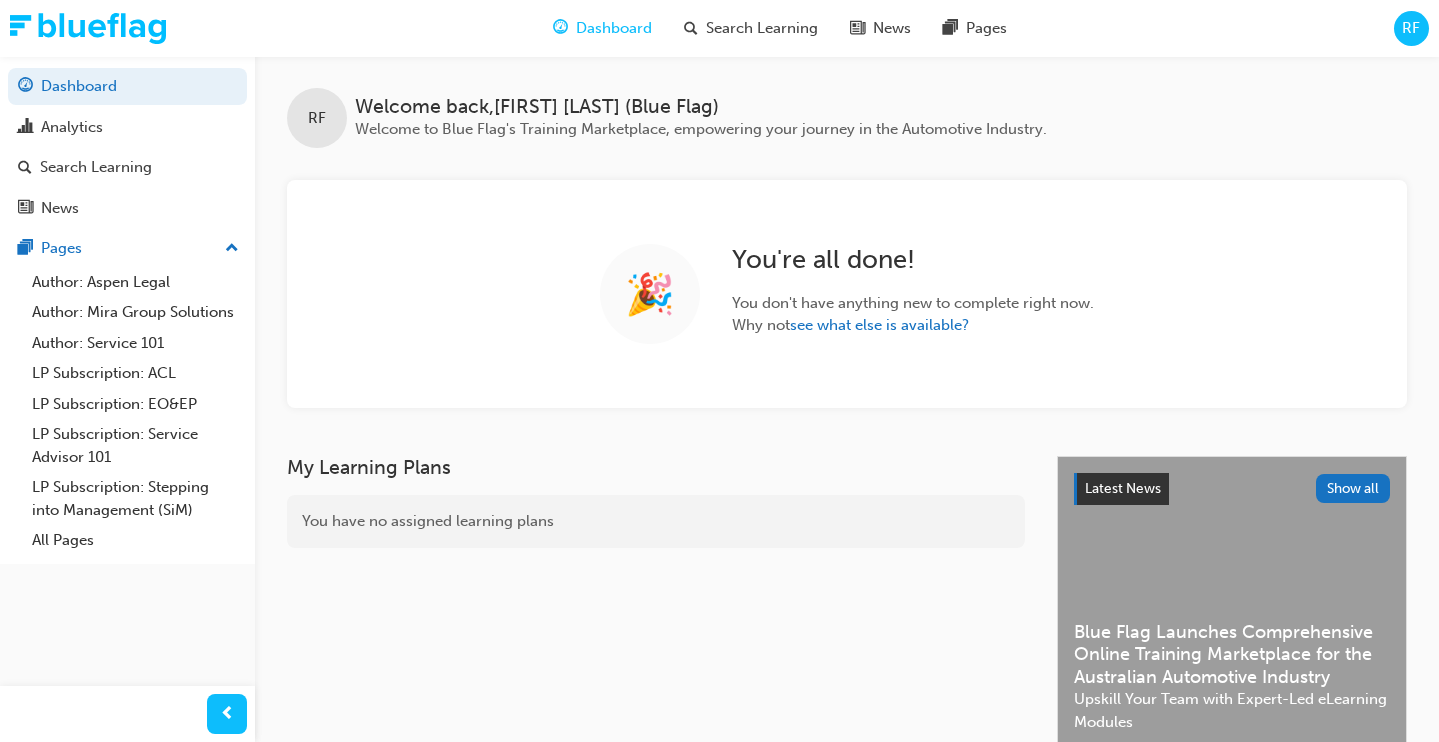 drag, startPoint x: 768, startPoint y: 0, endPoint x: 1170, endPoint y: 138, distance: 425.02707 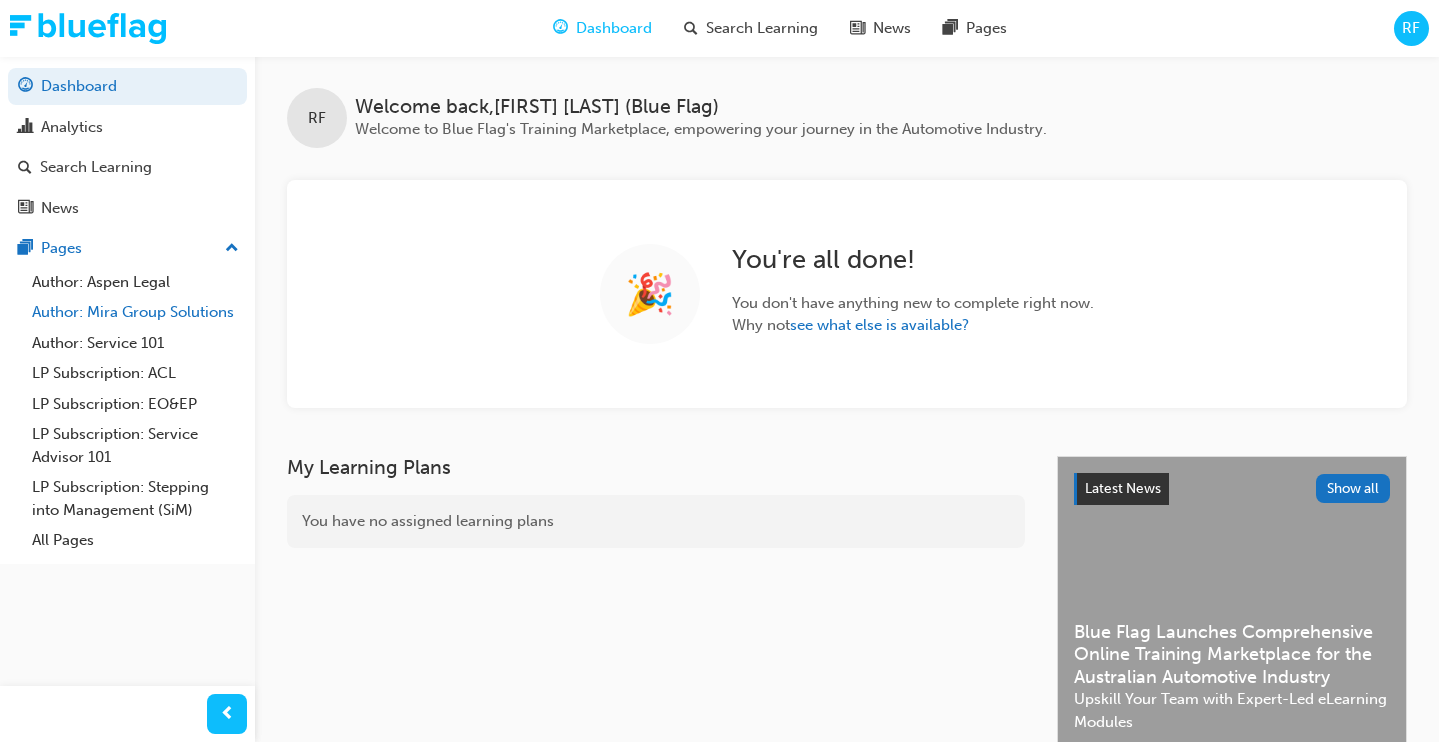 click on "Author: Mira Group Solutions" at bounding box center (135, 312) 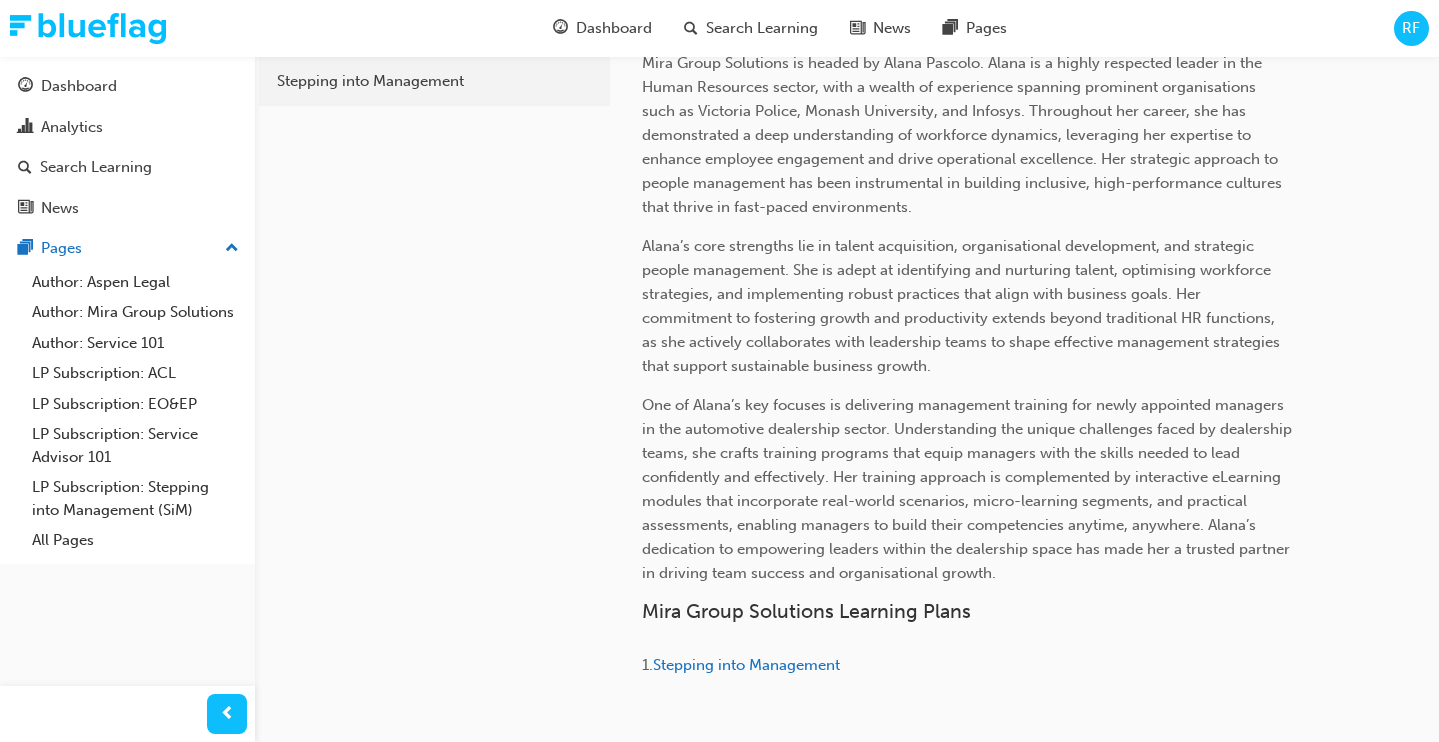 scroll, scrollTop: 249, scrollLeft: 0, axis: vertical 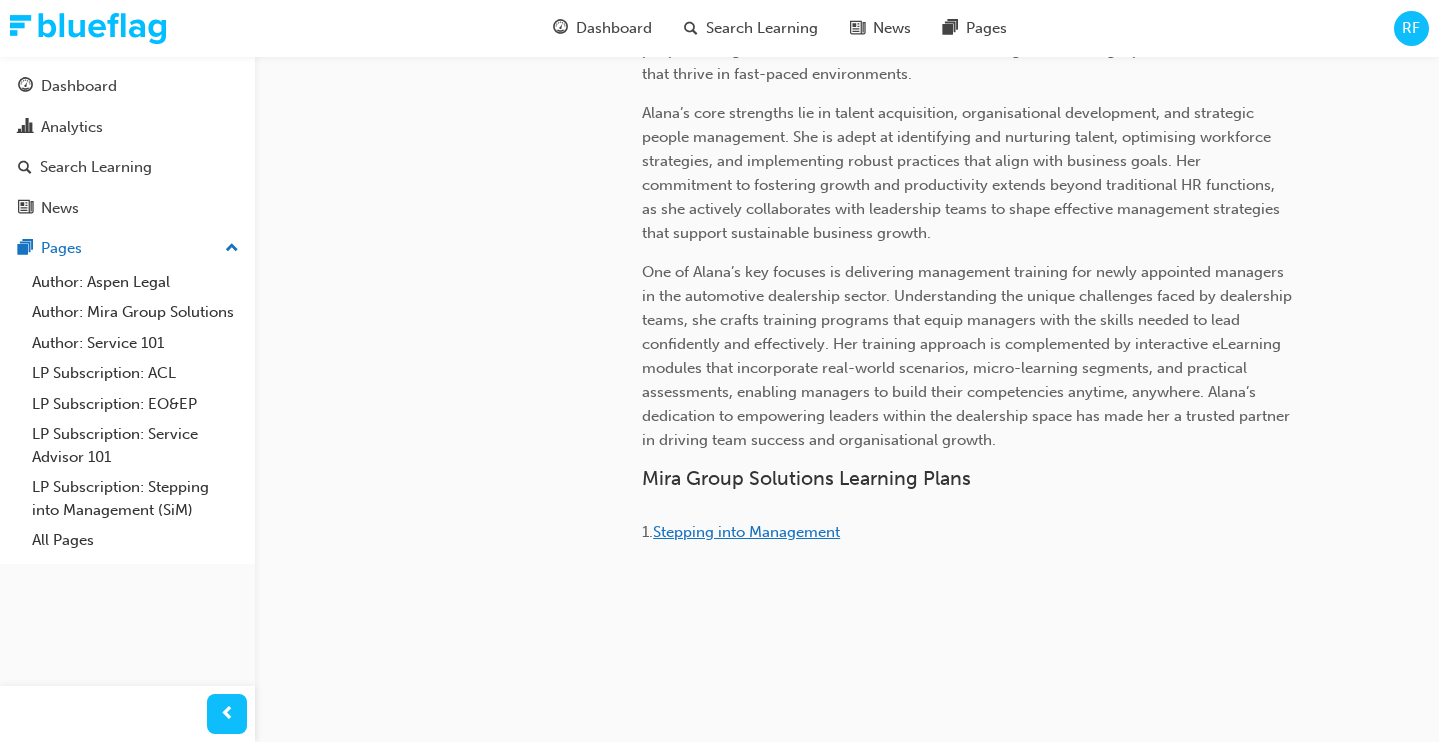 click on "Stepping into Management" at bounding box center (746, 532) 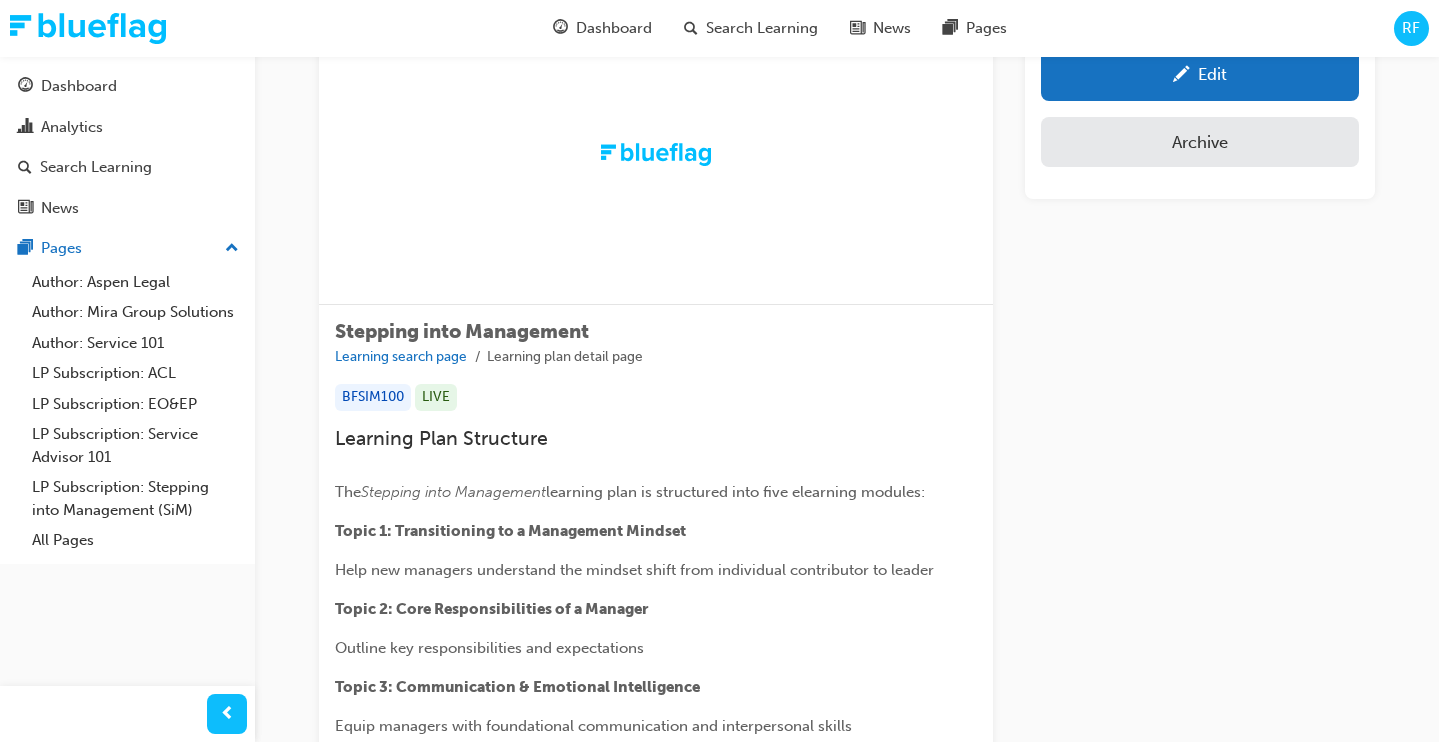 scroll, scrollTop: 52, scrollLeft: 0, axis: vertical 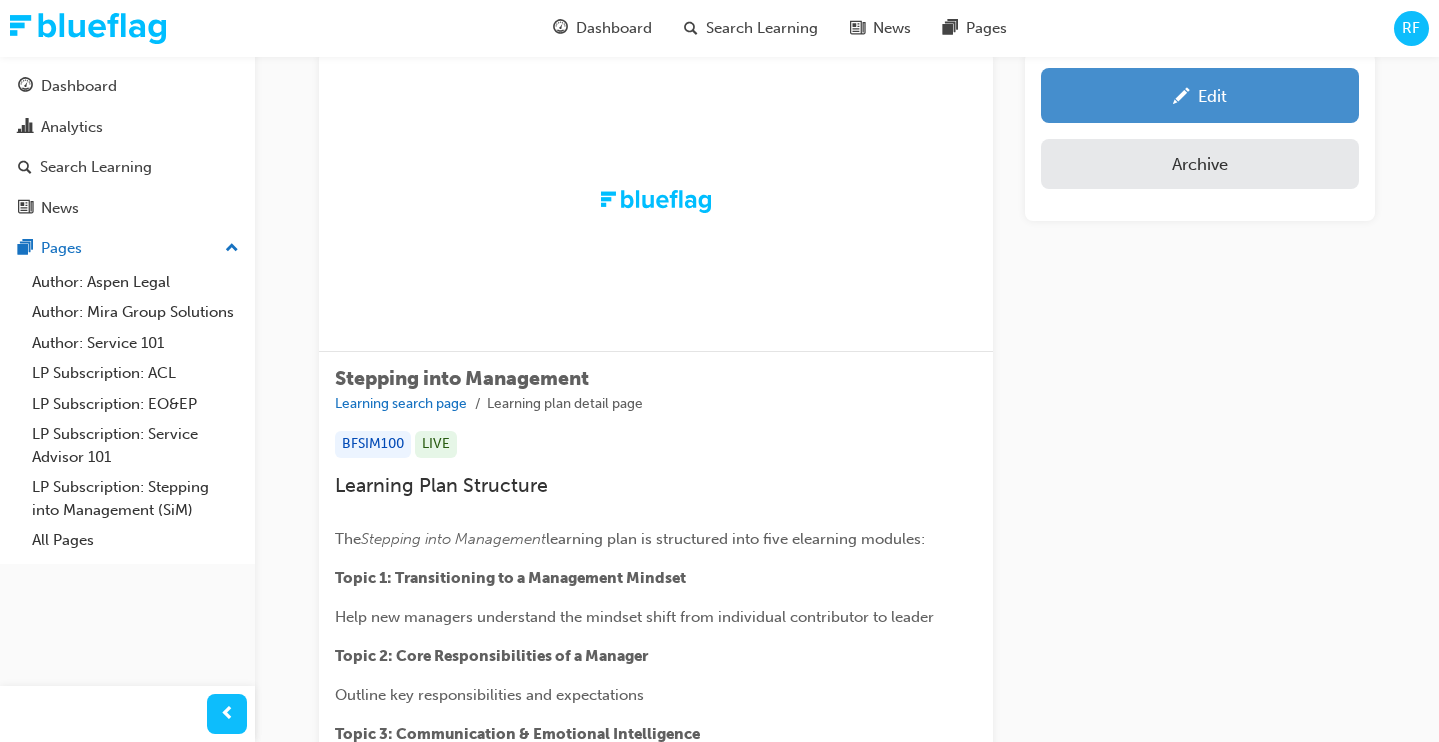 click at bounding box center (1181, 98) 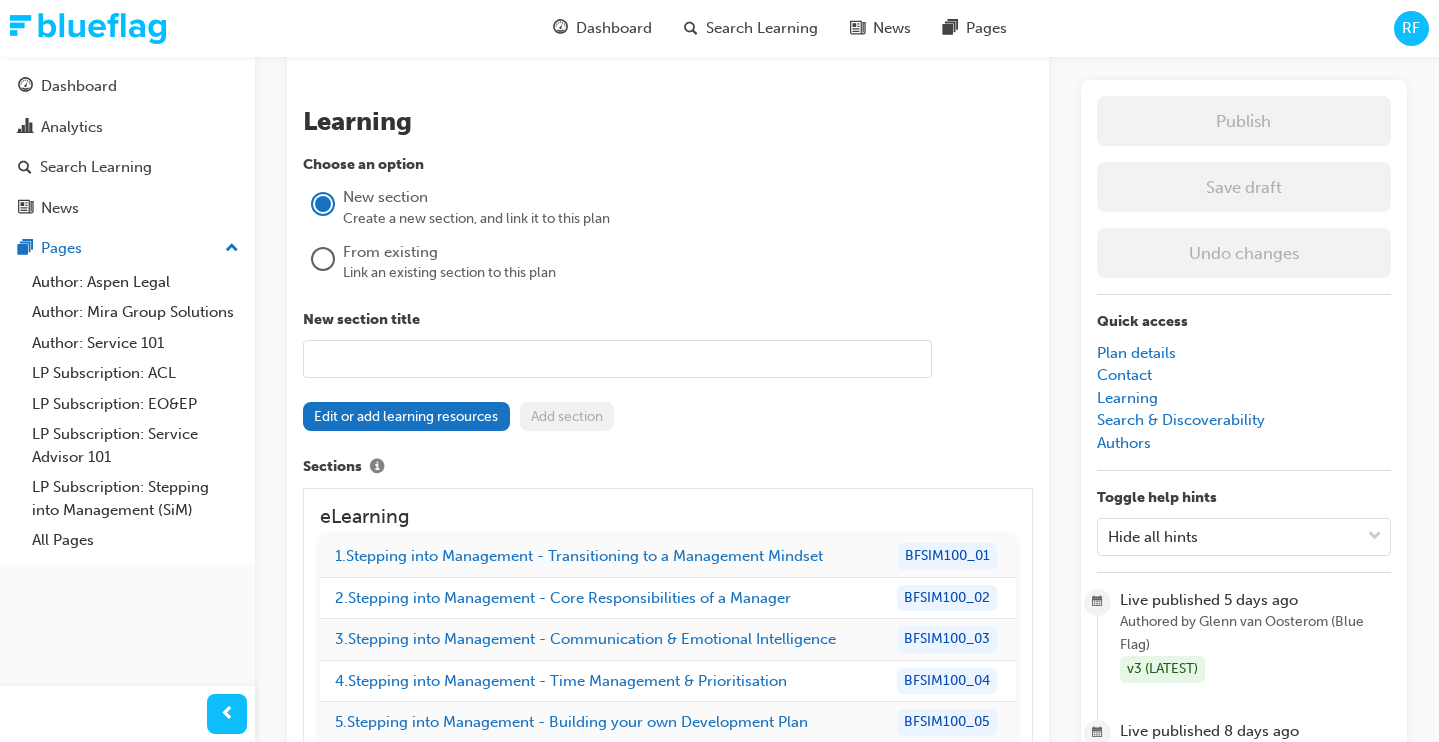 scroll, scrollTop: 2100, scrollLeft: 0, axis: vertical 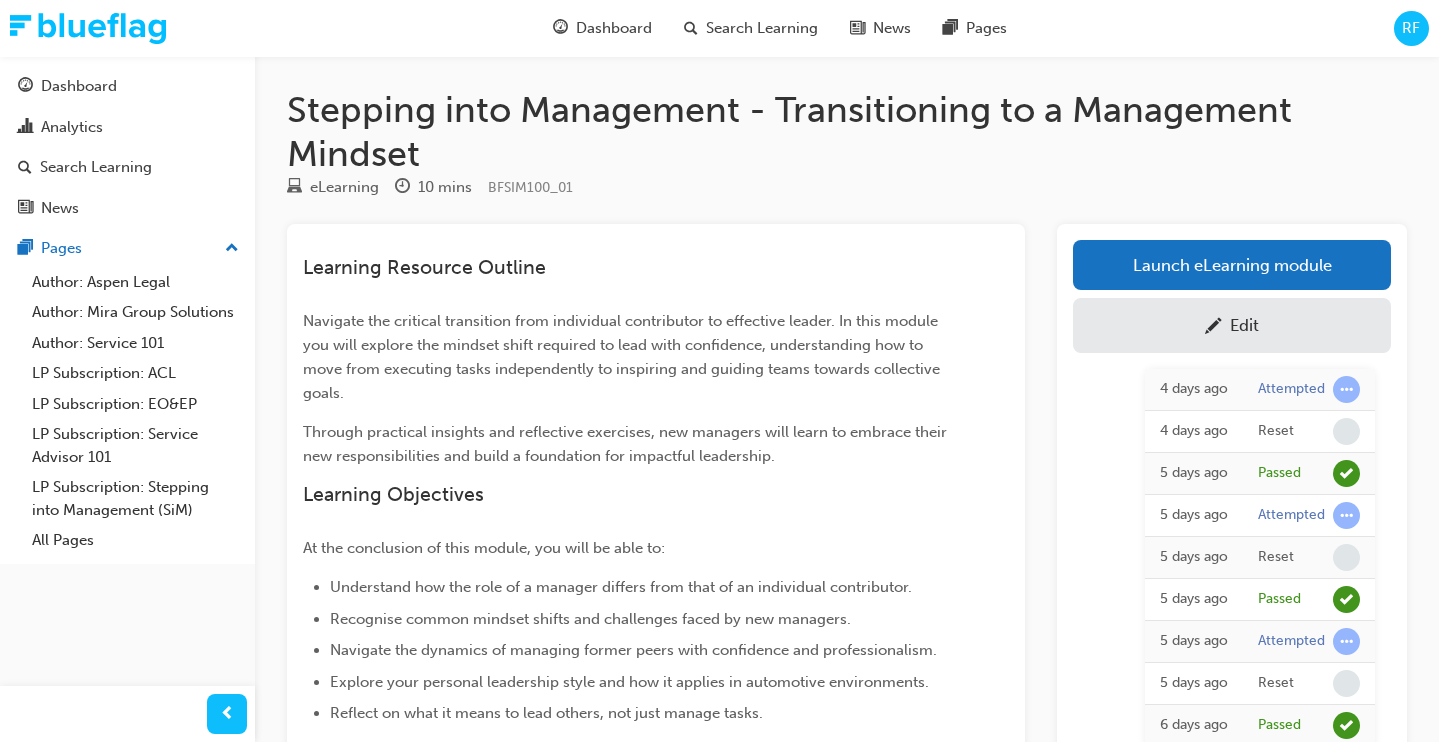 click on "Edit" at bounding box center [1232, 325] 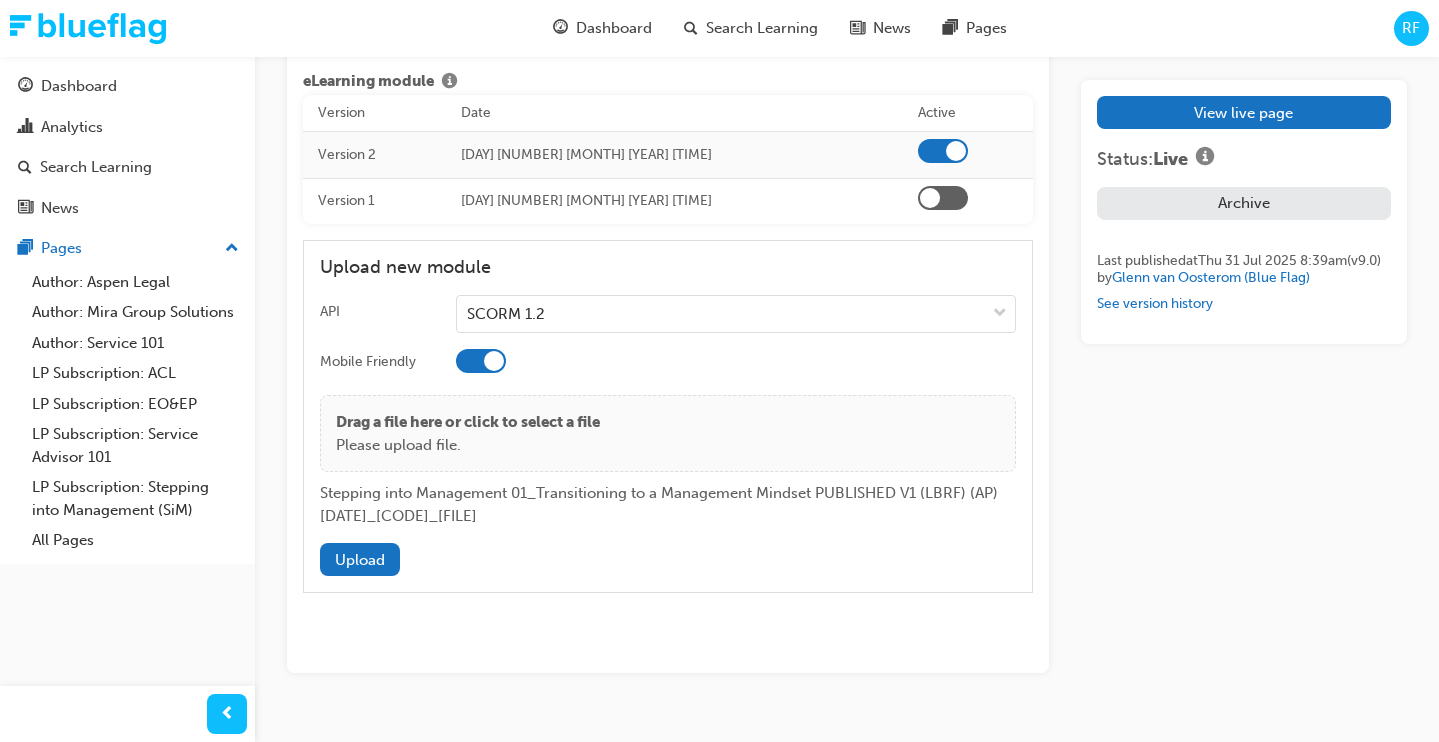 scroll, scrollTop: 3384, scrollLeft: 0, axis: vertical 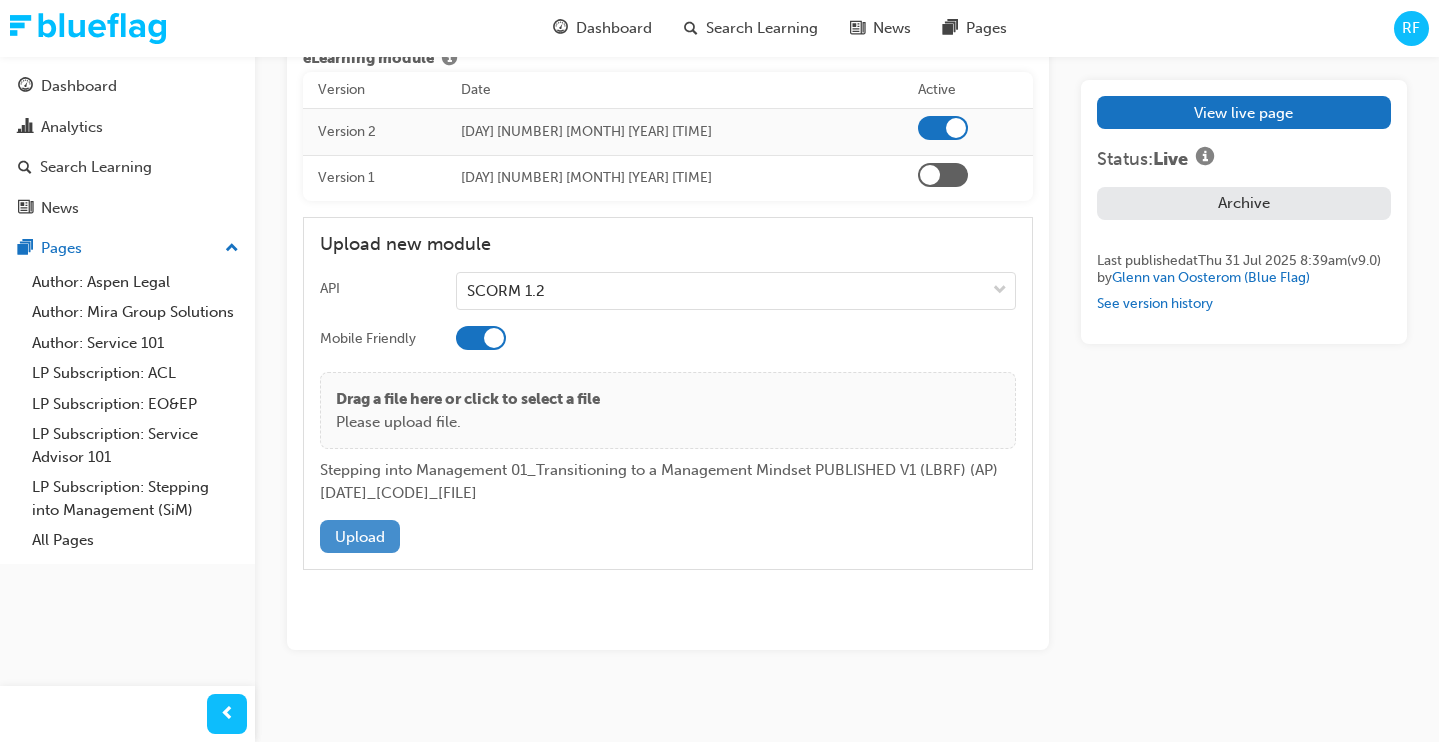 click on "Upload" at bounding box center (360, 536) 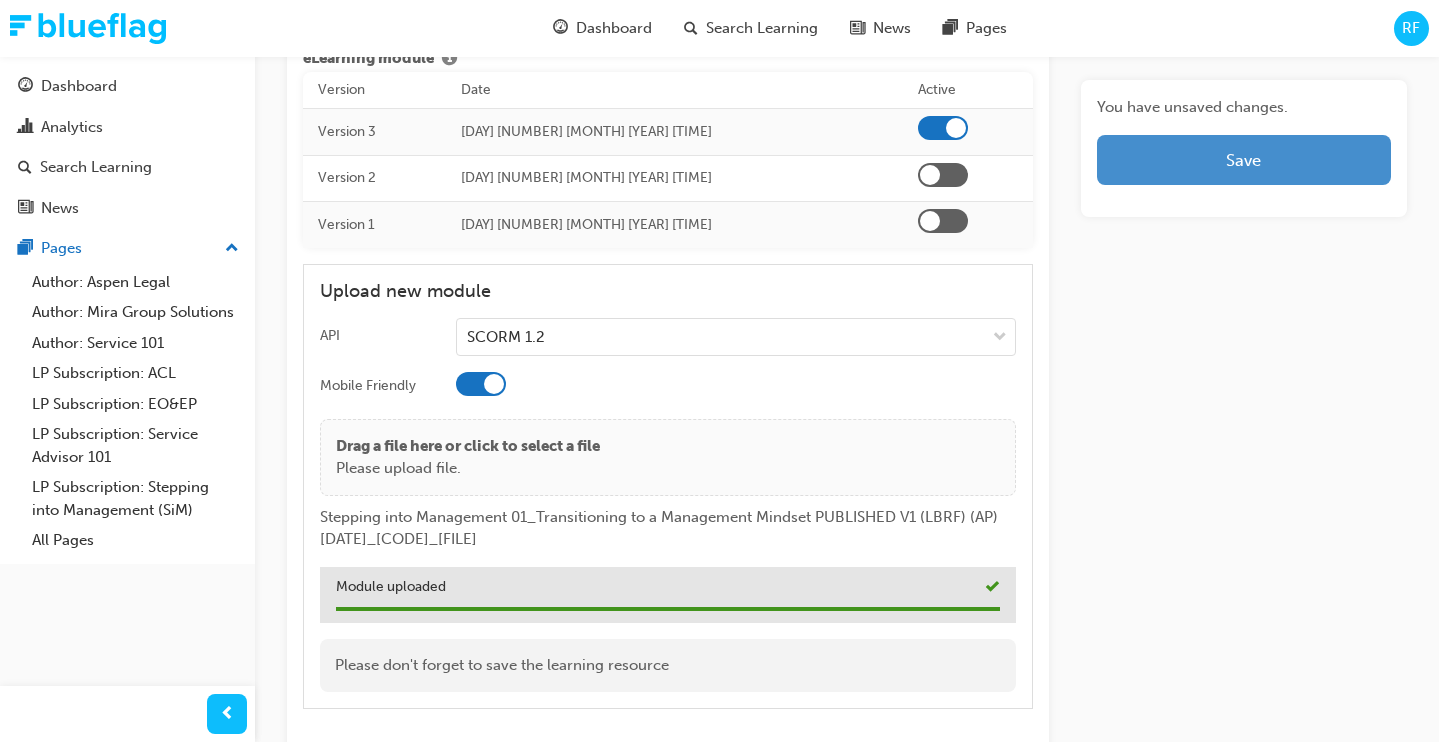 click on "Save" at bounding box center [1243, 160] 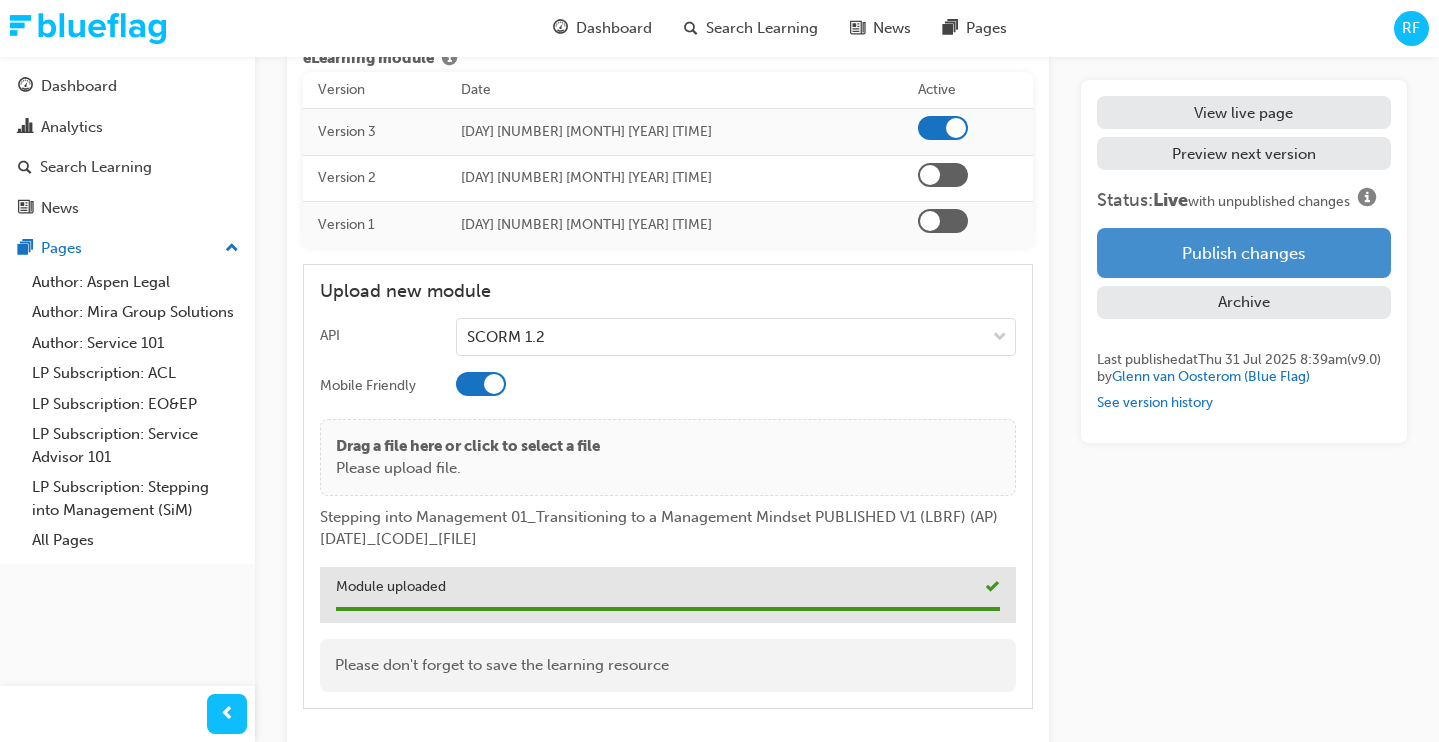 click on "Publish changes" at bounding box center [1244, 253] 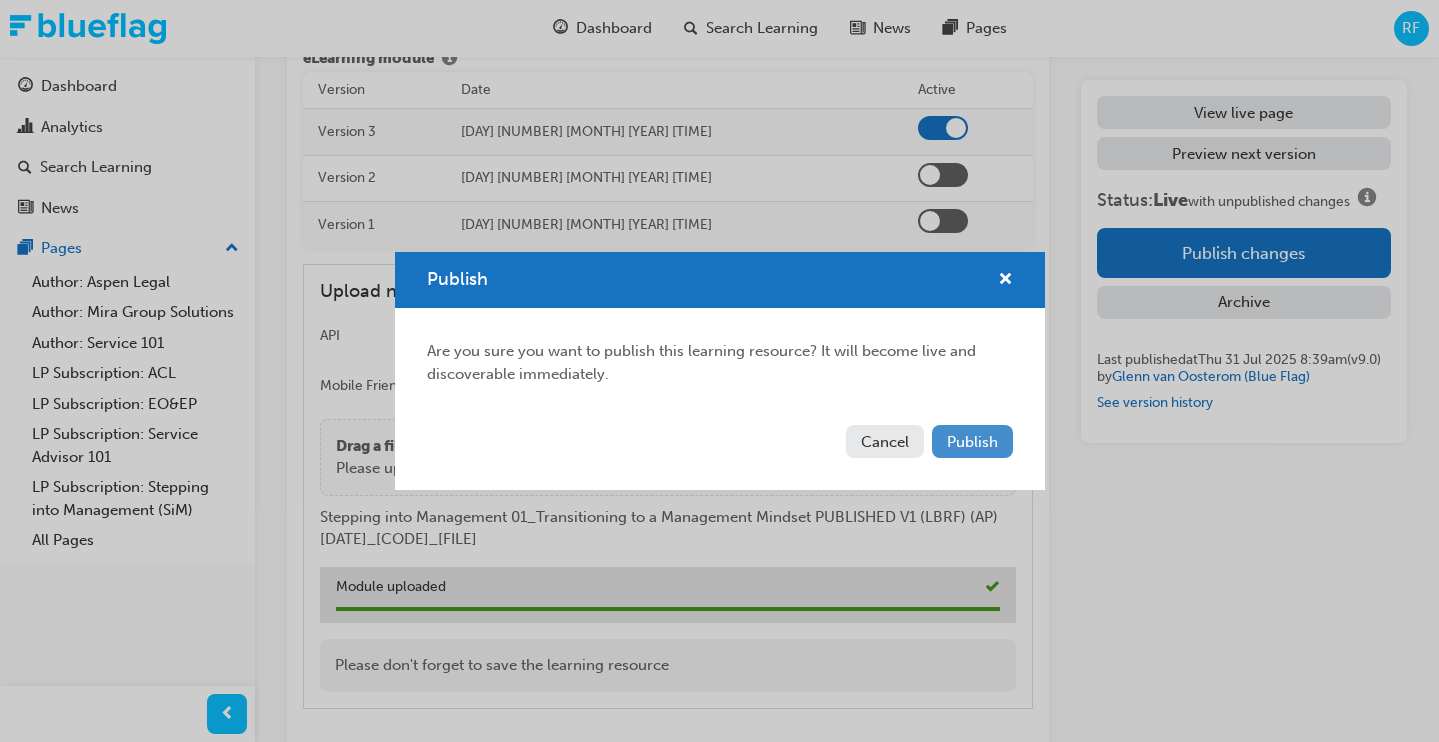 click on "Publish" at bounding box center (972, 442) 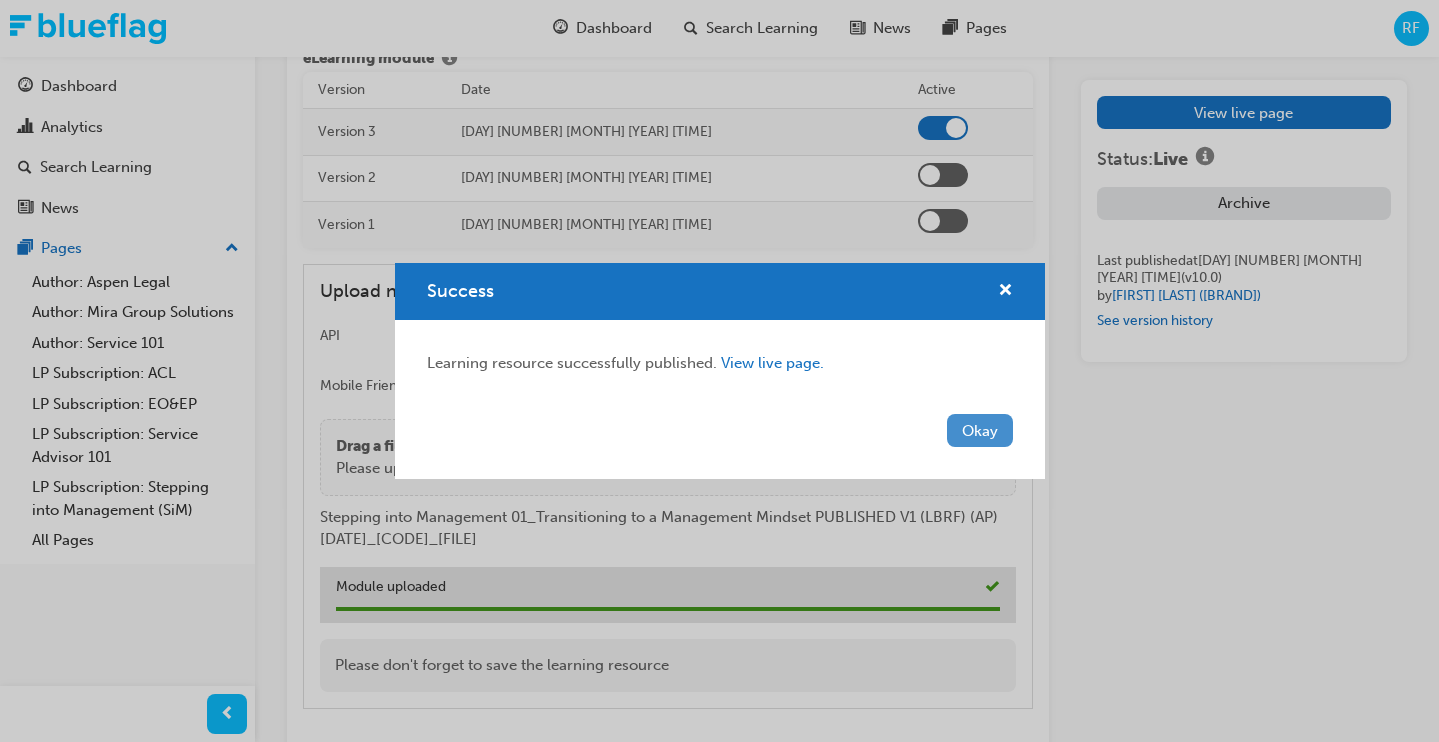 click on "Okay" at bounding box center (980, 430) 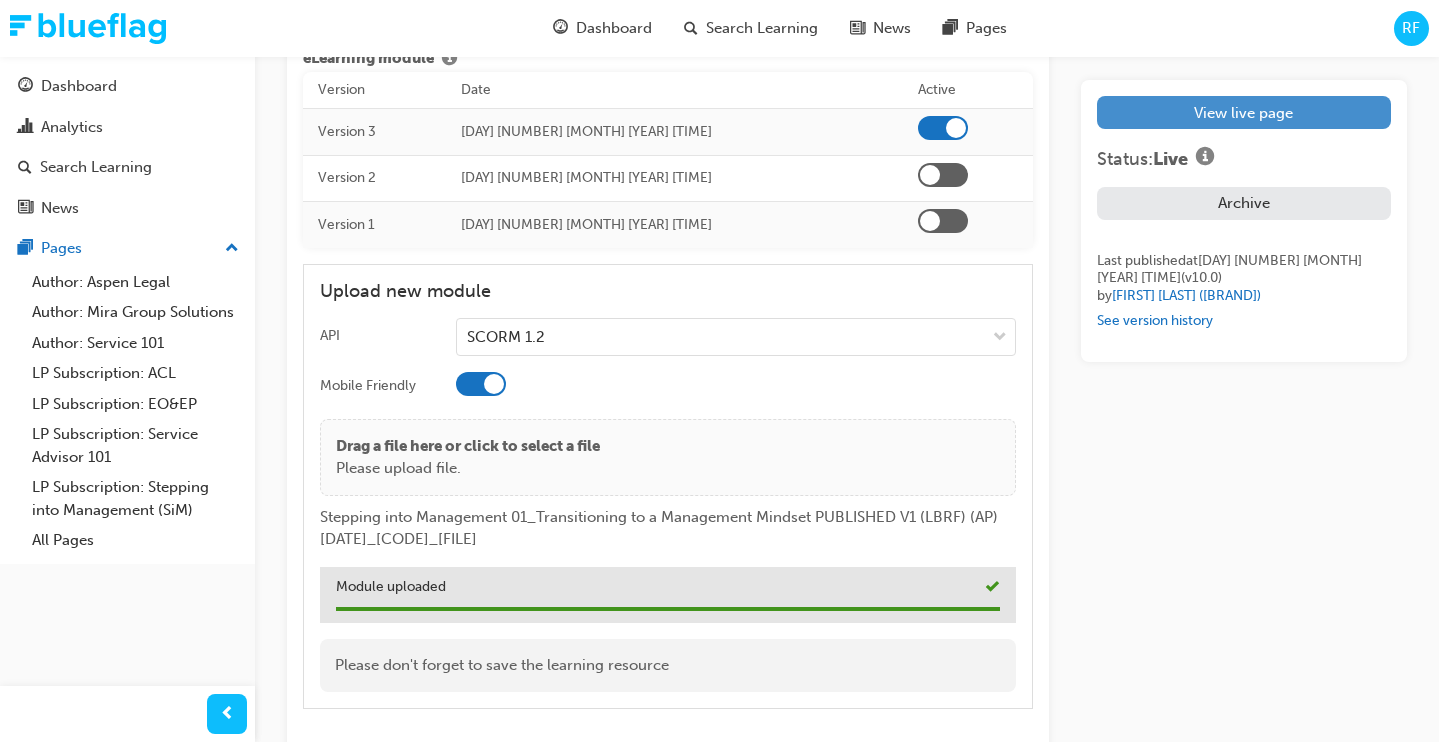 click on "View live page" at bounding box center [1244, 112] 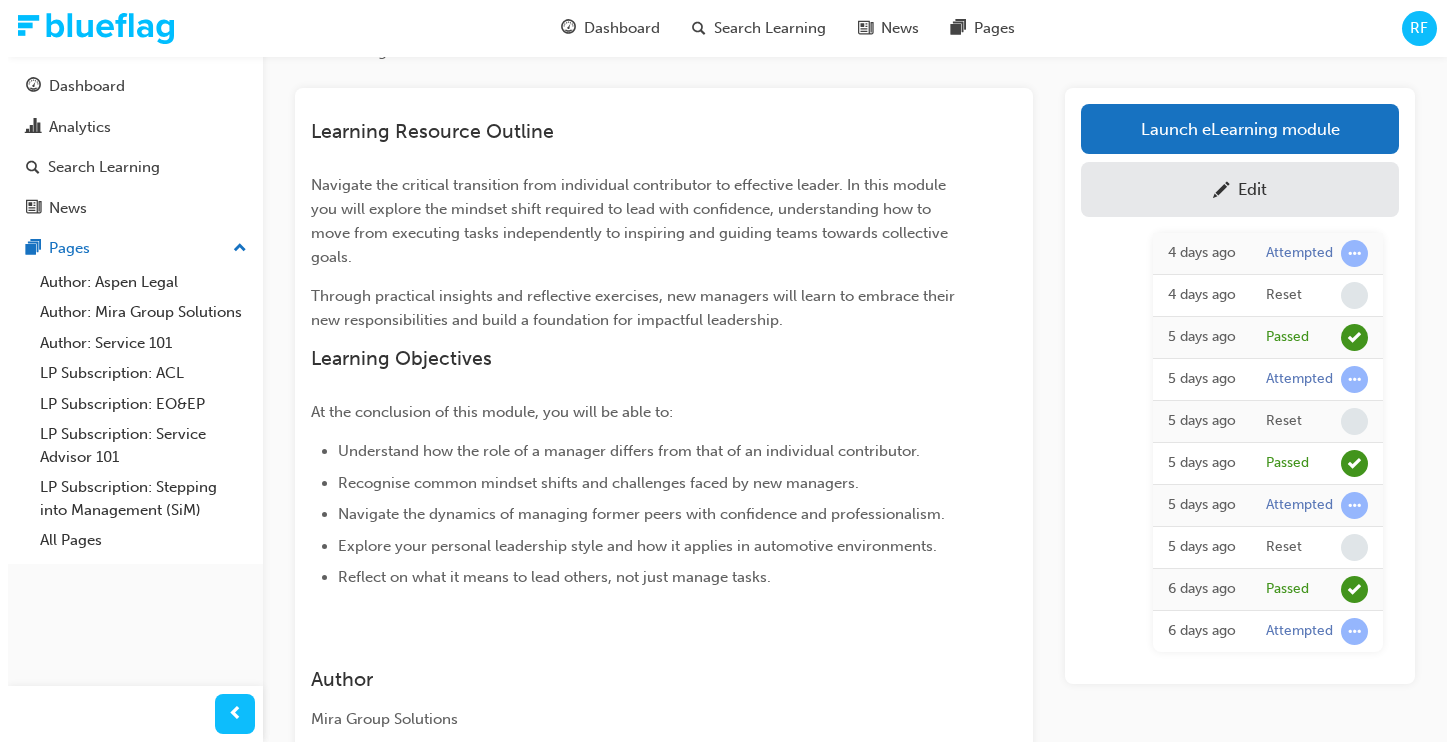 scroll, scrollTop: 0, scrollLeft: 0, axis: both 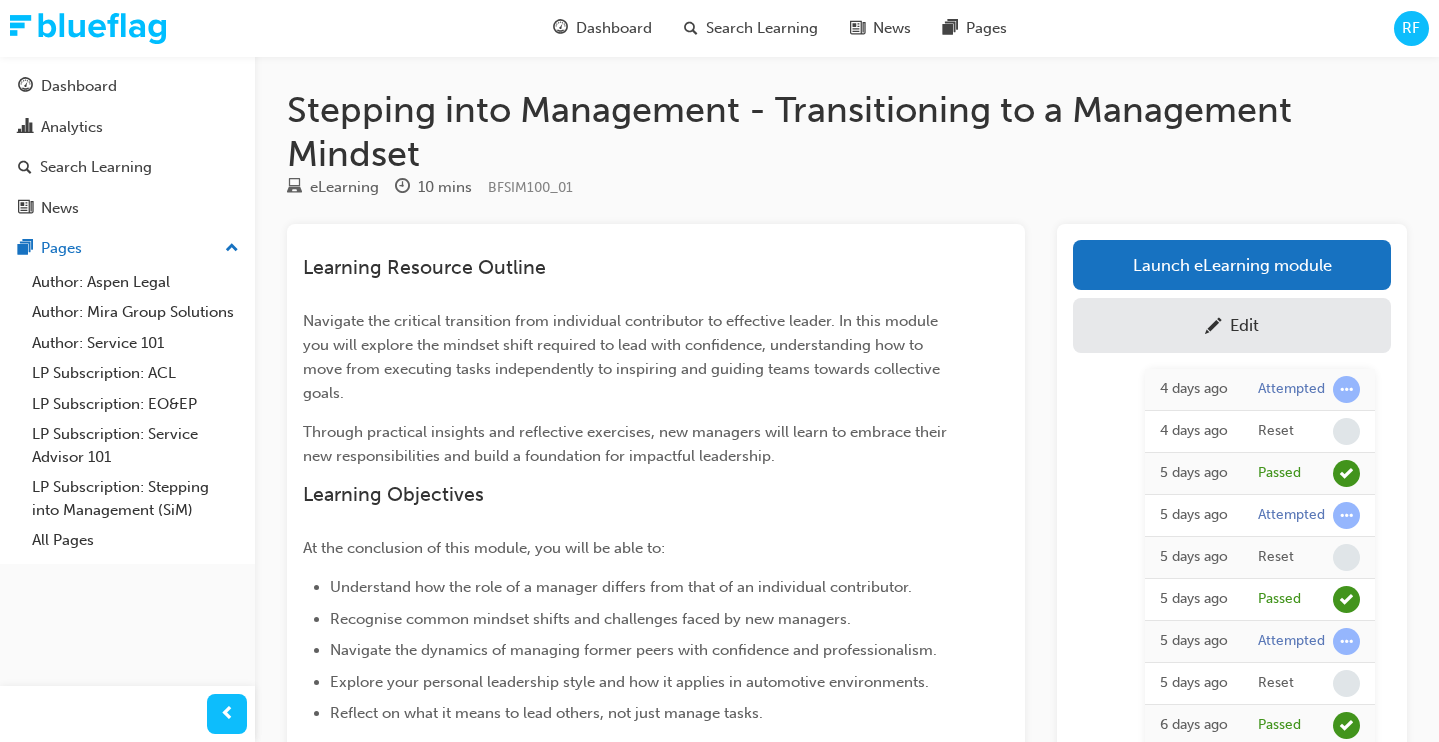 click on "Launch eLearning module Edit   4 days ago Attempted   4 days ago Reset   5 days ago Passed   5 days ago Attempted   5 days ago Reset   5 days ago Passed   5 days ago Attempted   5 days ago Reset   6 days ago Passed   6 days ago Attempted" at bounding box center [1232, 522] 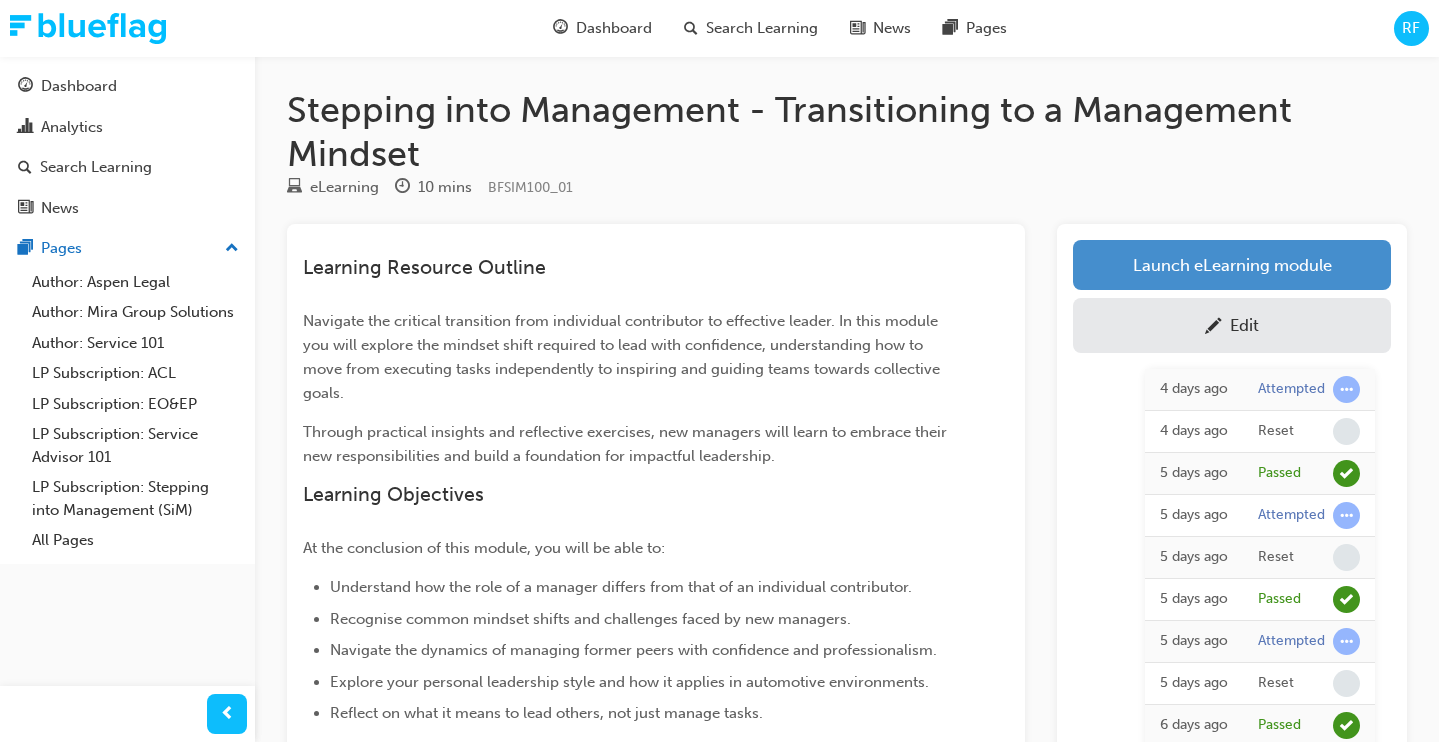 click on "Launch eLearning module" at bounding box center (1232, 265) 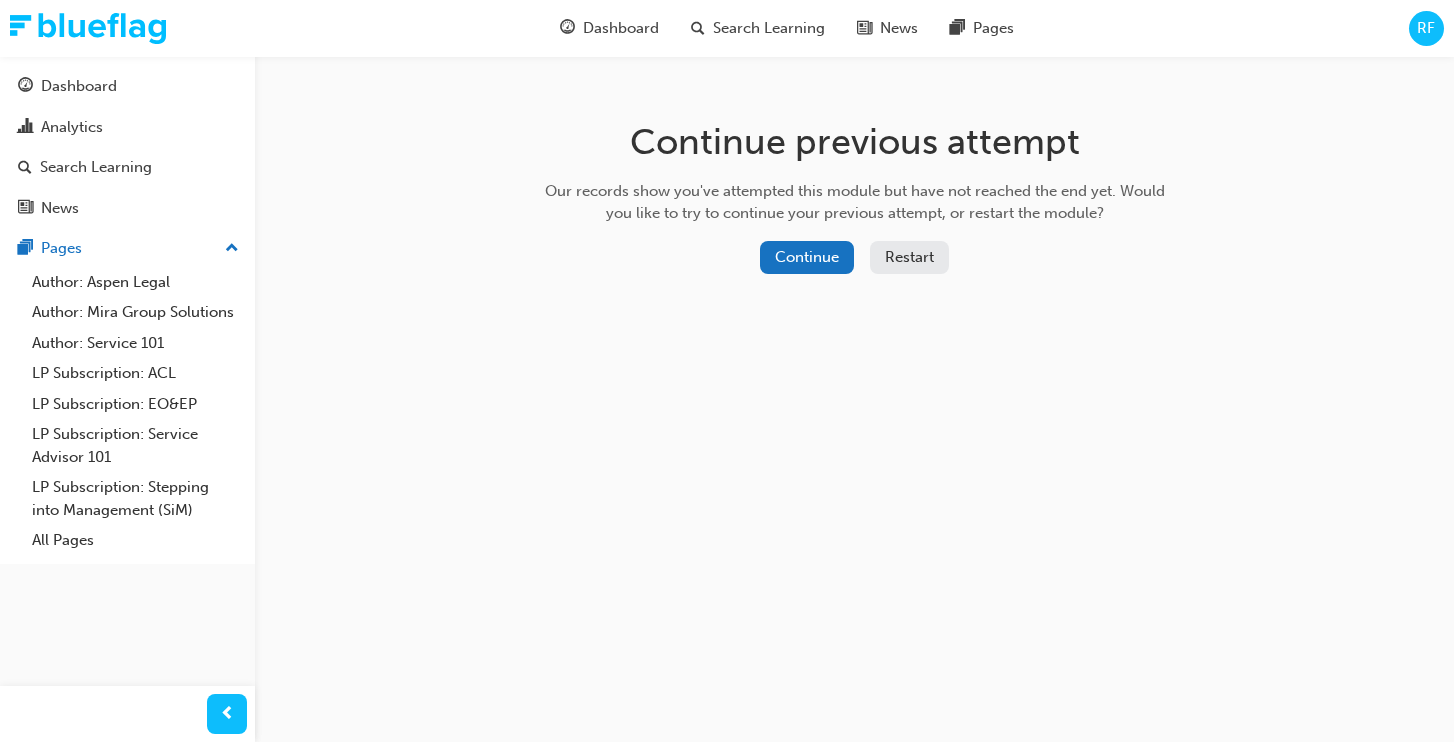 click on "Restart" at bounding box center (909, 257) 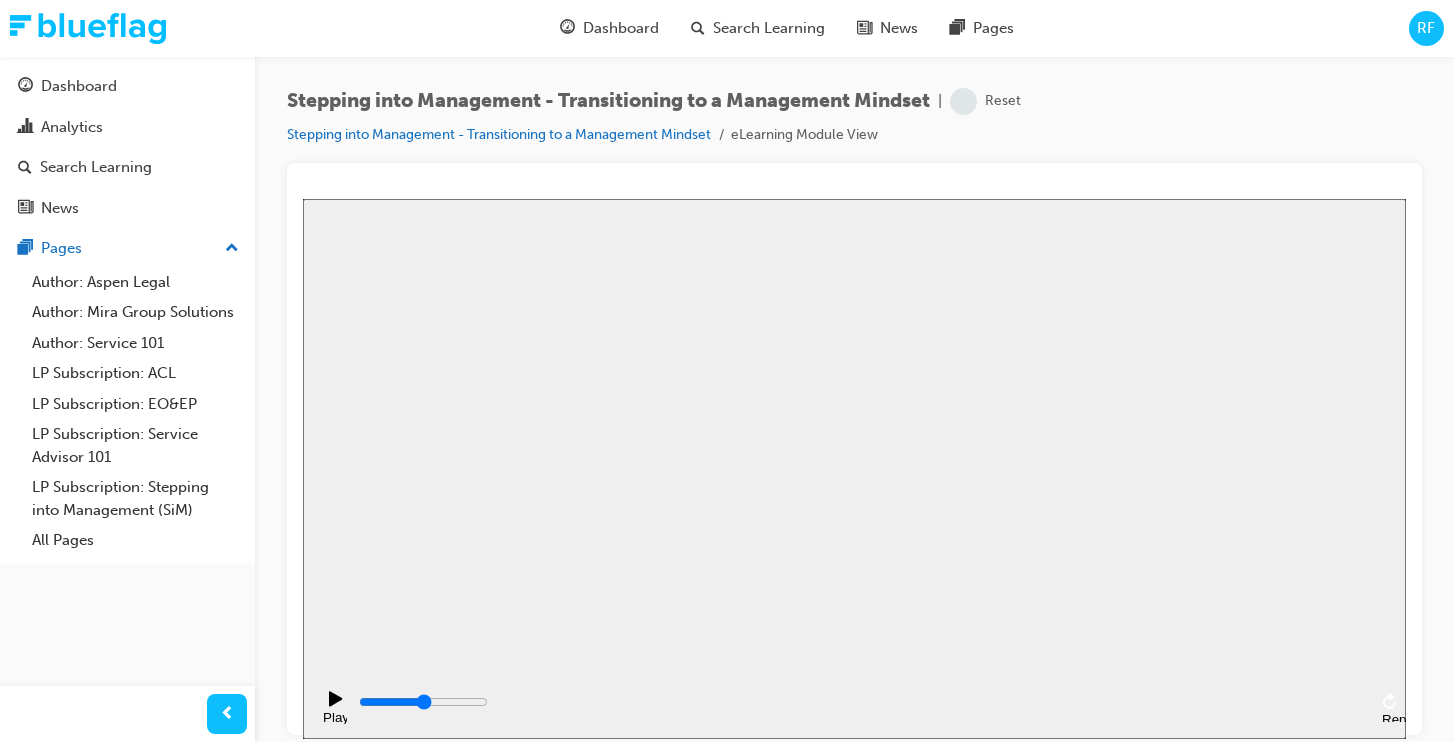 scroll, scrollTop: 0, scrollLeft: 0, axis: both 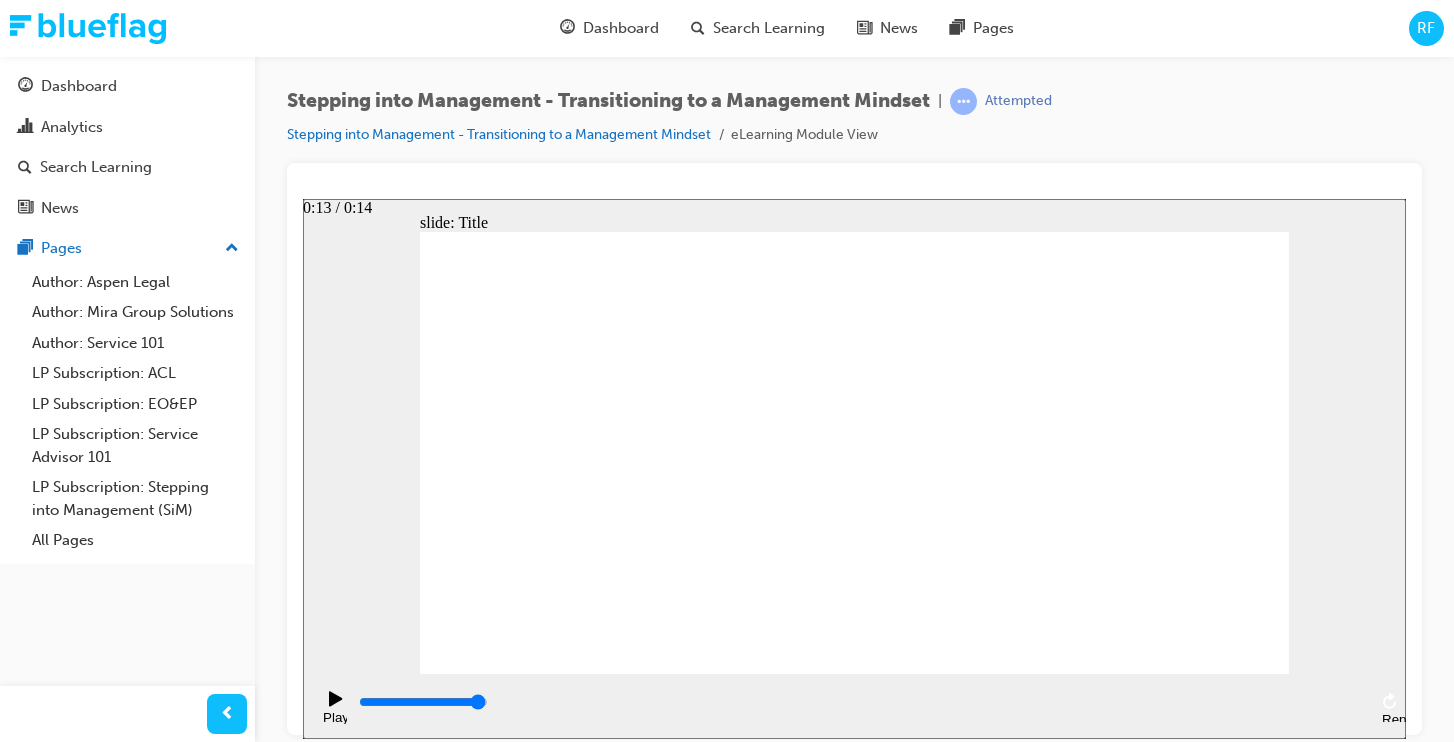 click at bounding box center [861, 702] 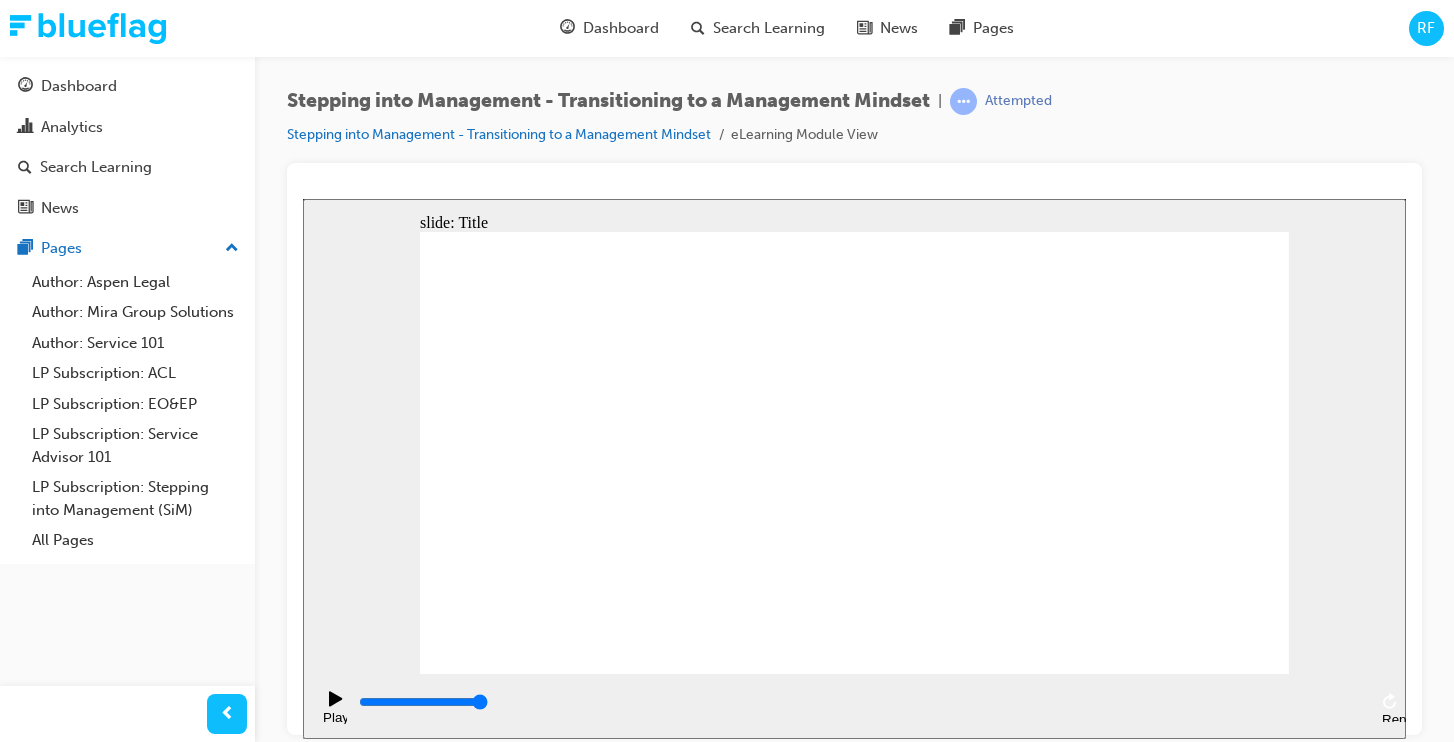 click 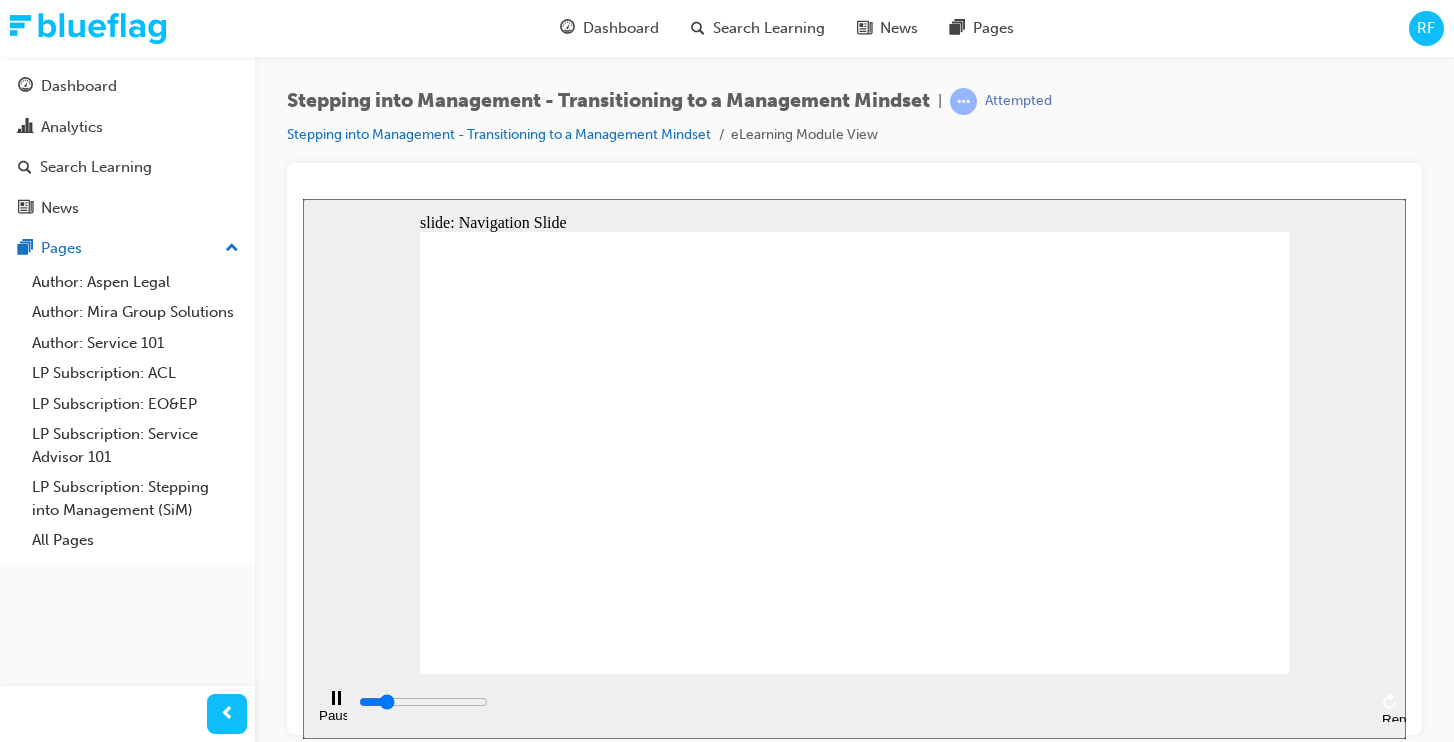click 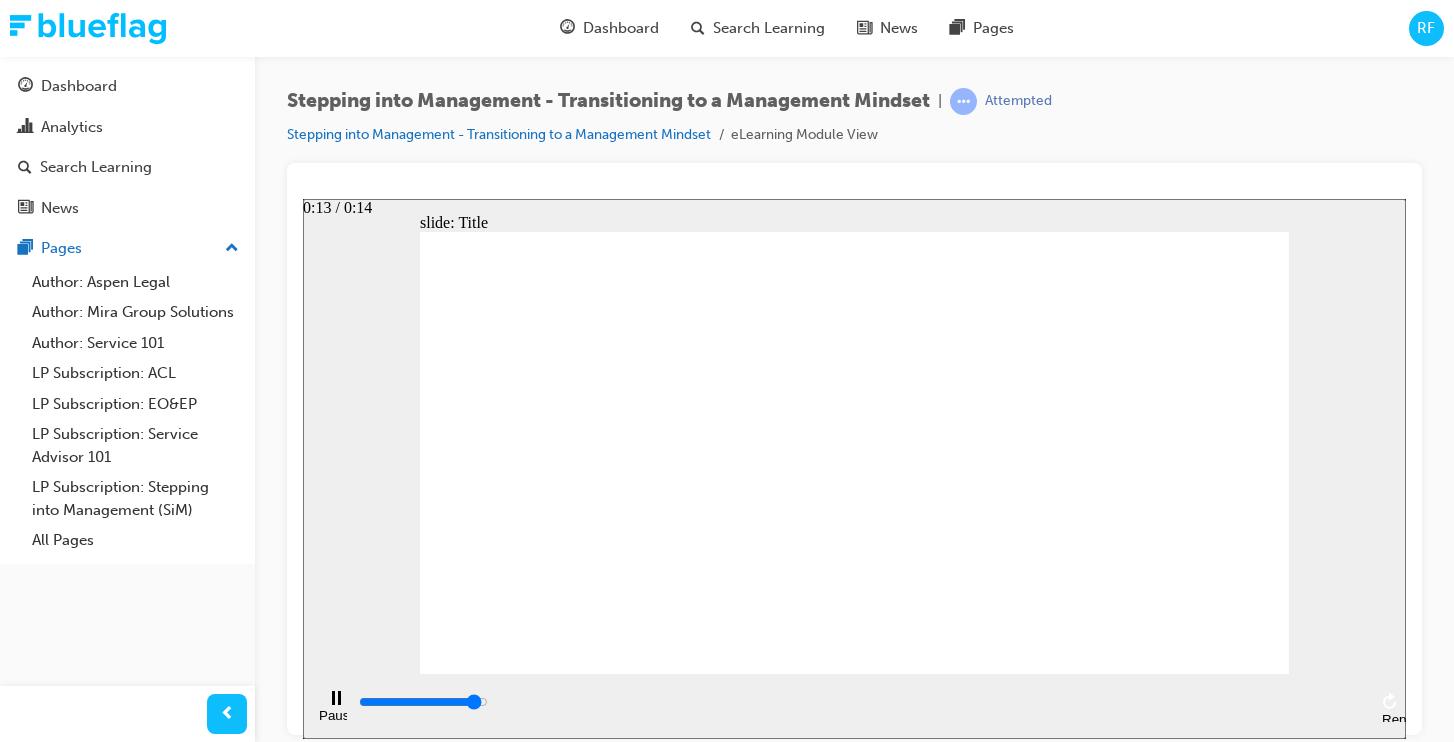 click at bounding box center [861, 702] 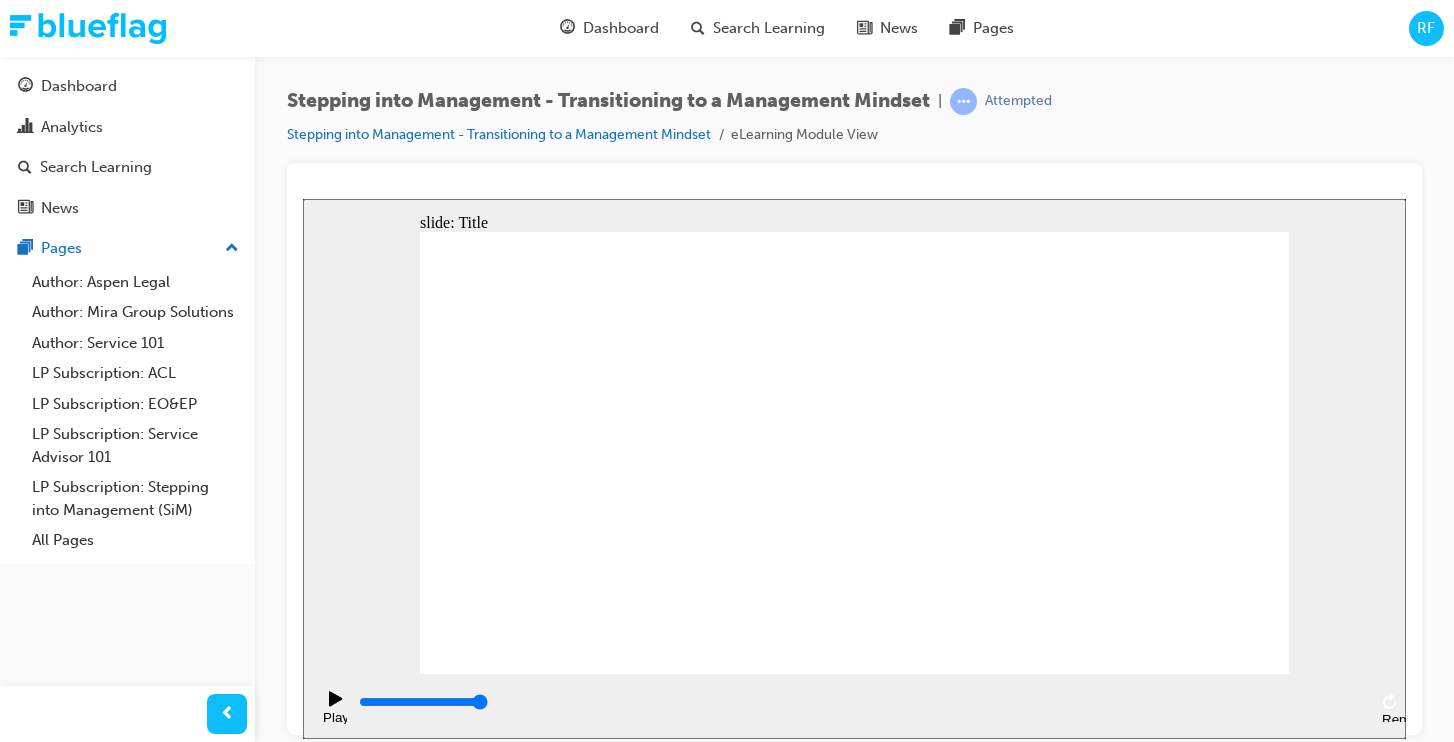 click 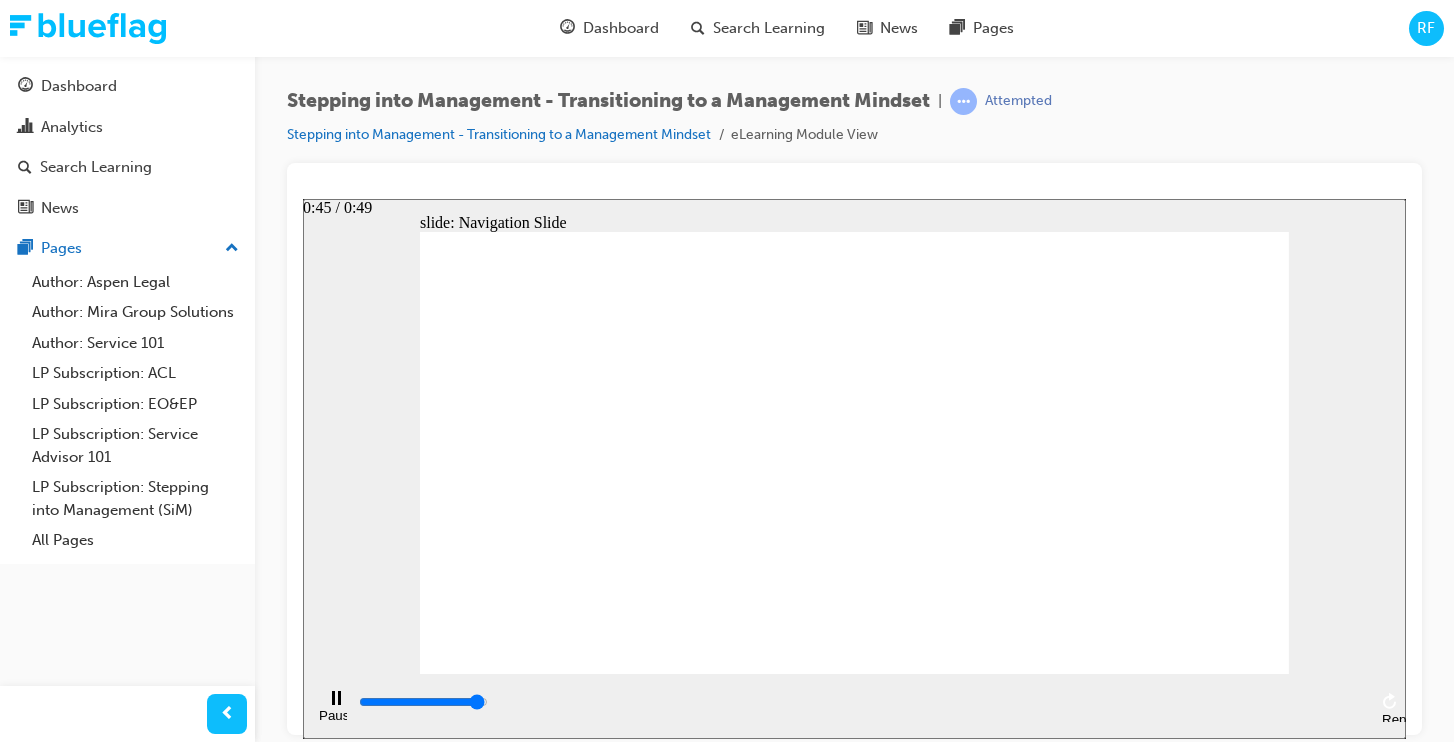 click at bounding box center (423, 701) 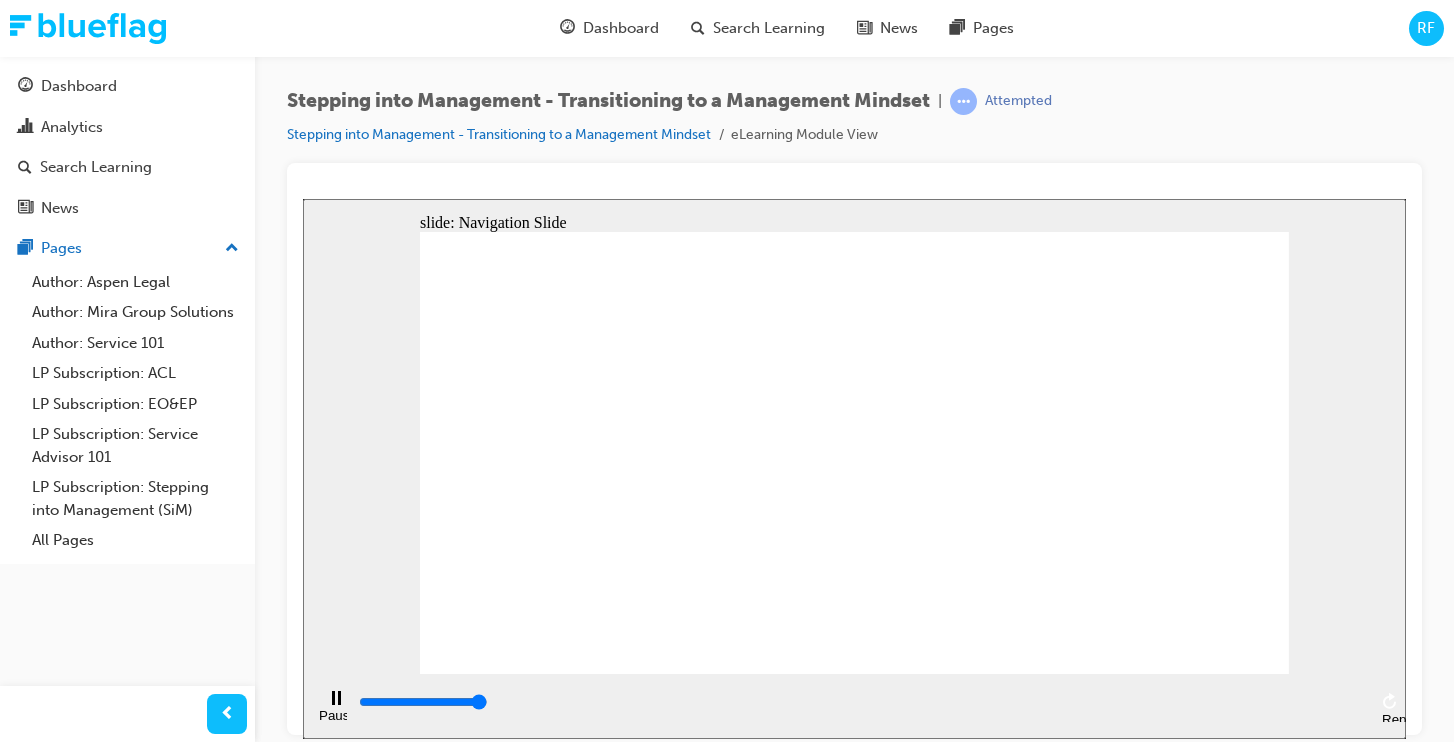 click 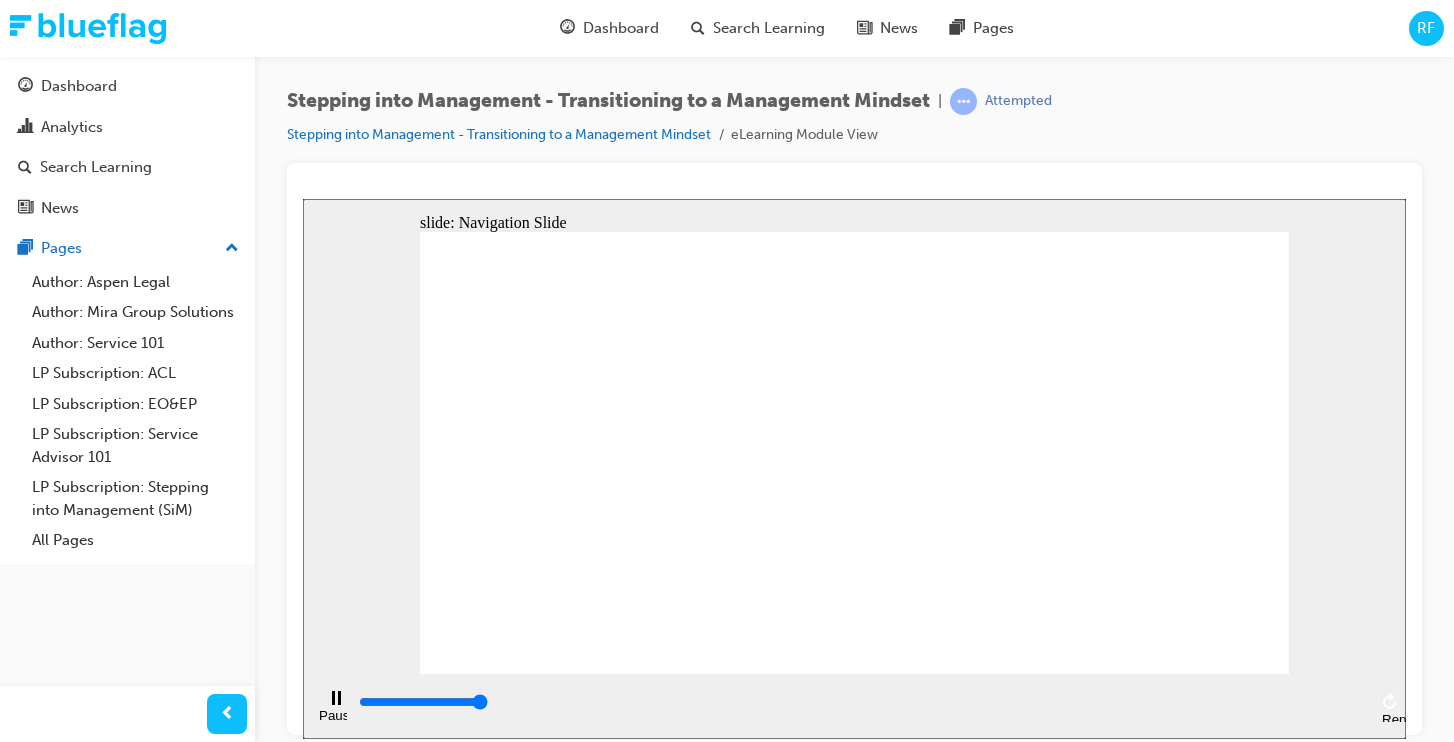 type on "49500" 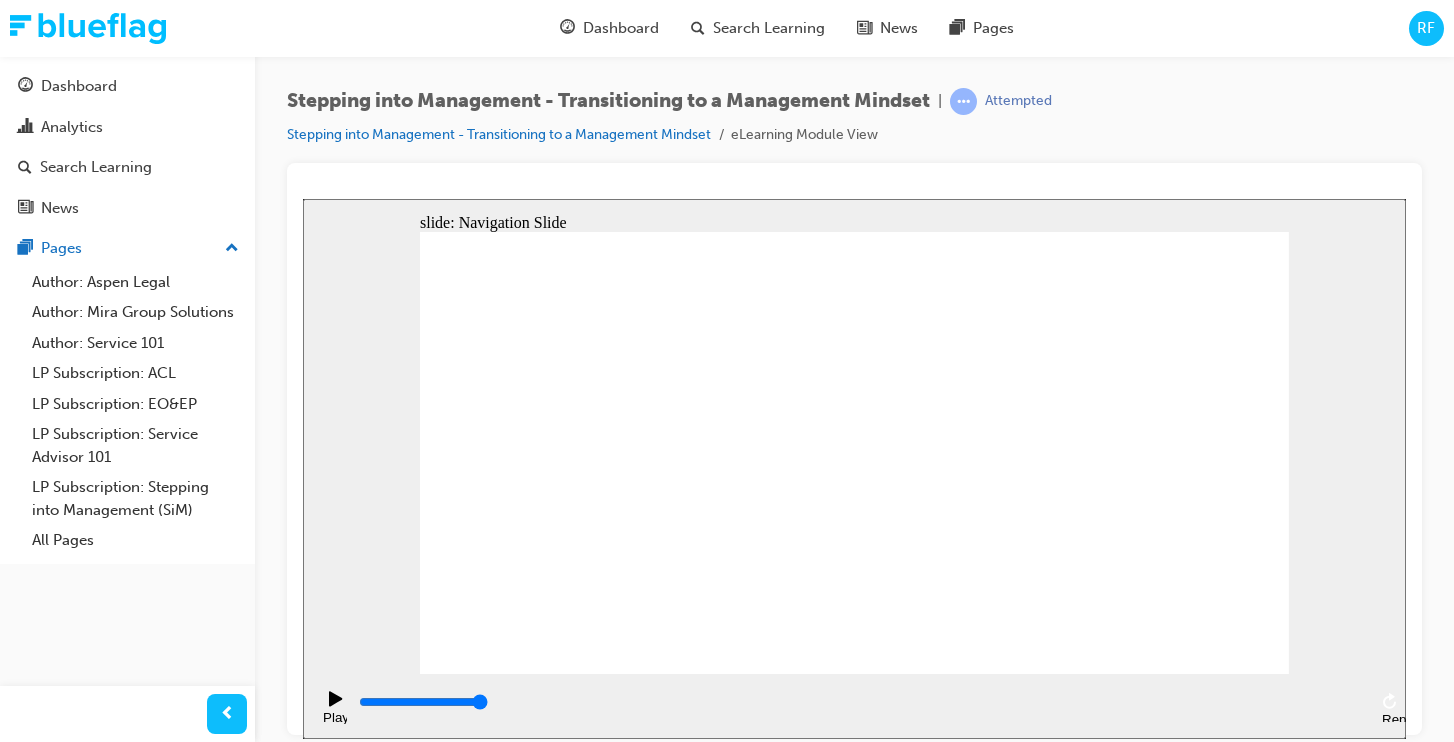 click 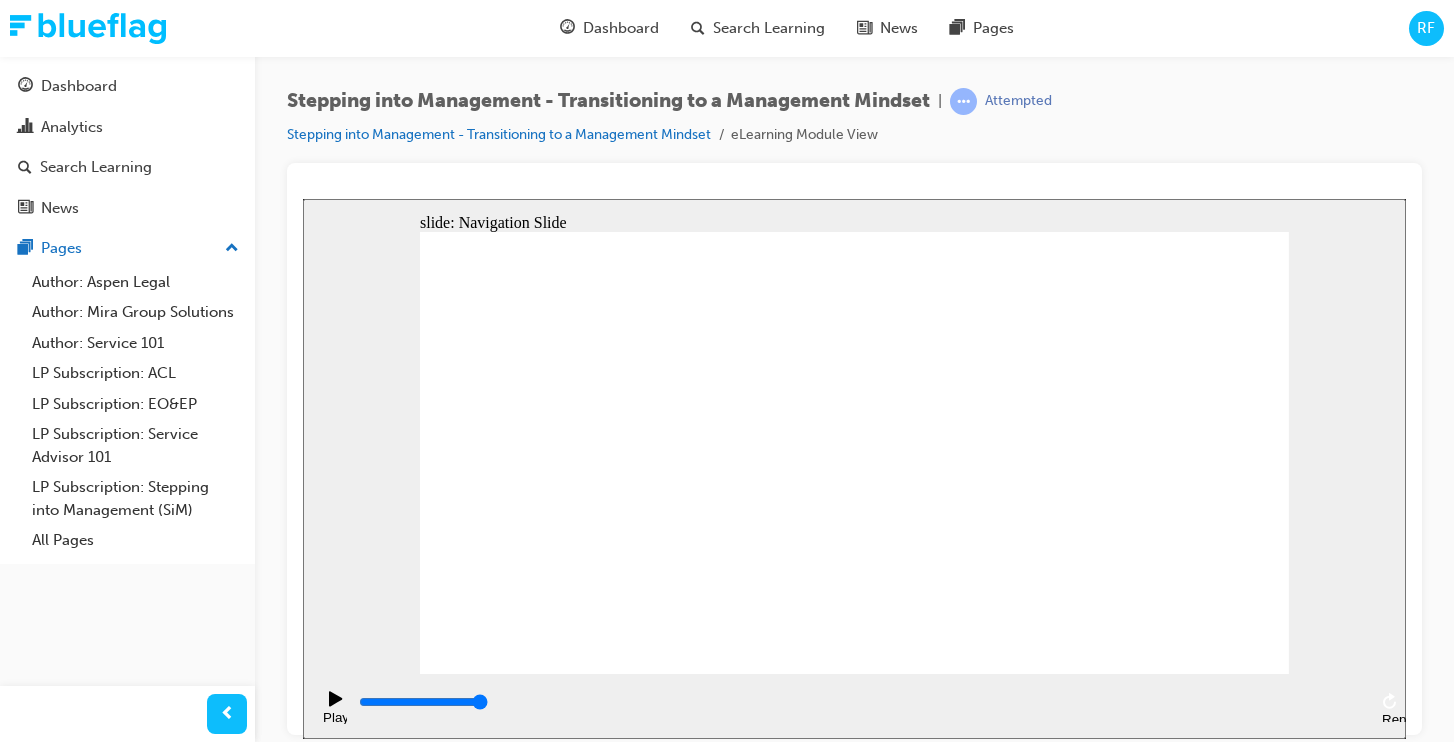 click 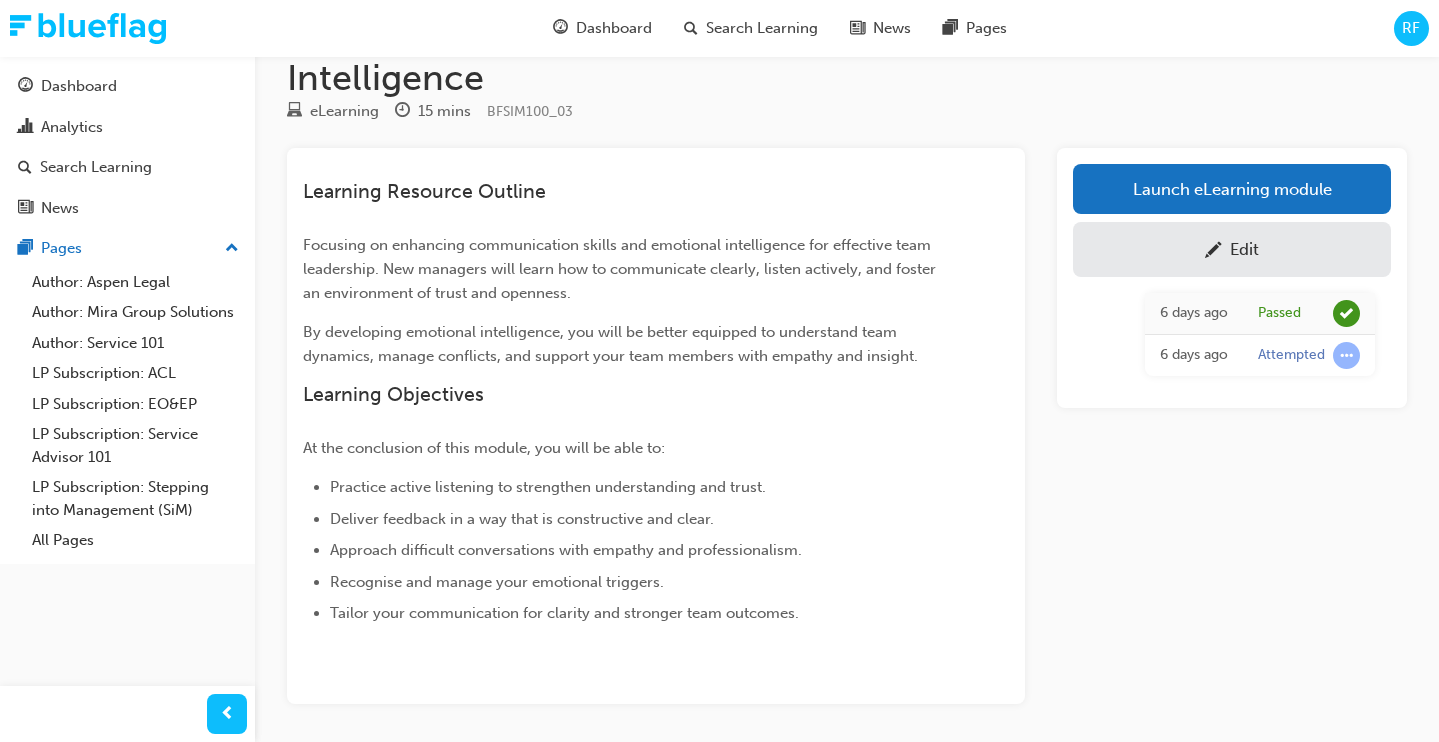 scroll, scrollTop: 0, scrollLeft: 0, axis: both 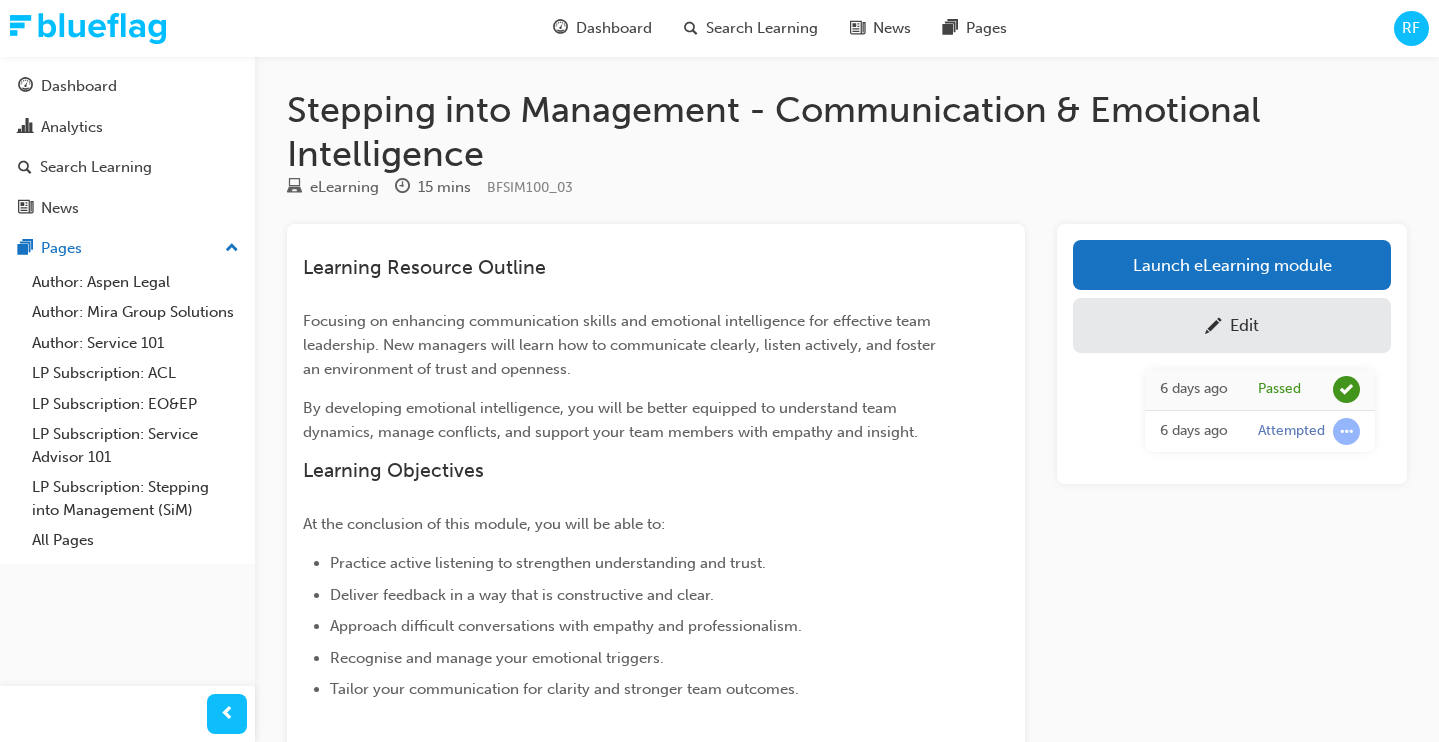 click on "Edit" at bounding box center [1232, 325] 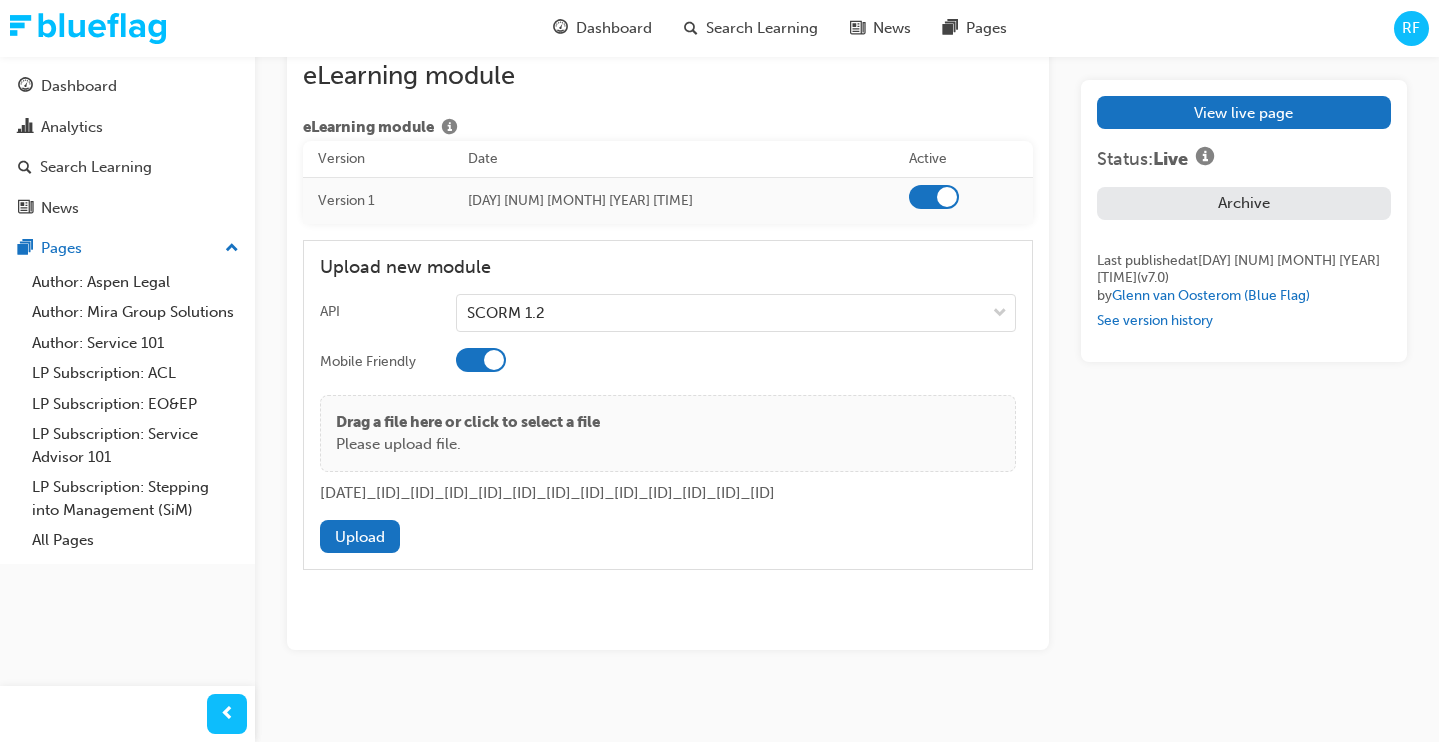 scroll, scrollTop: 3337, scrollLeft: 0, axis: vertical 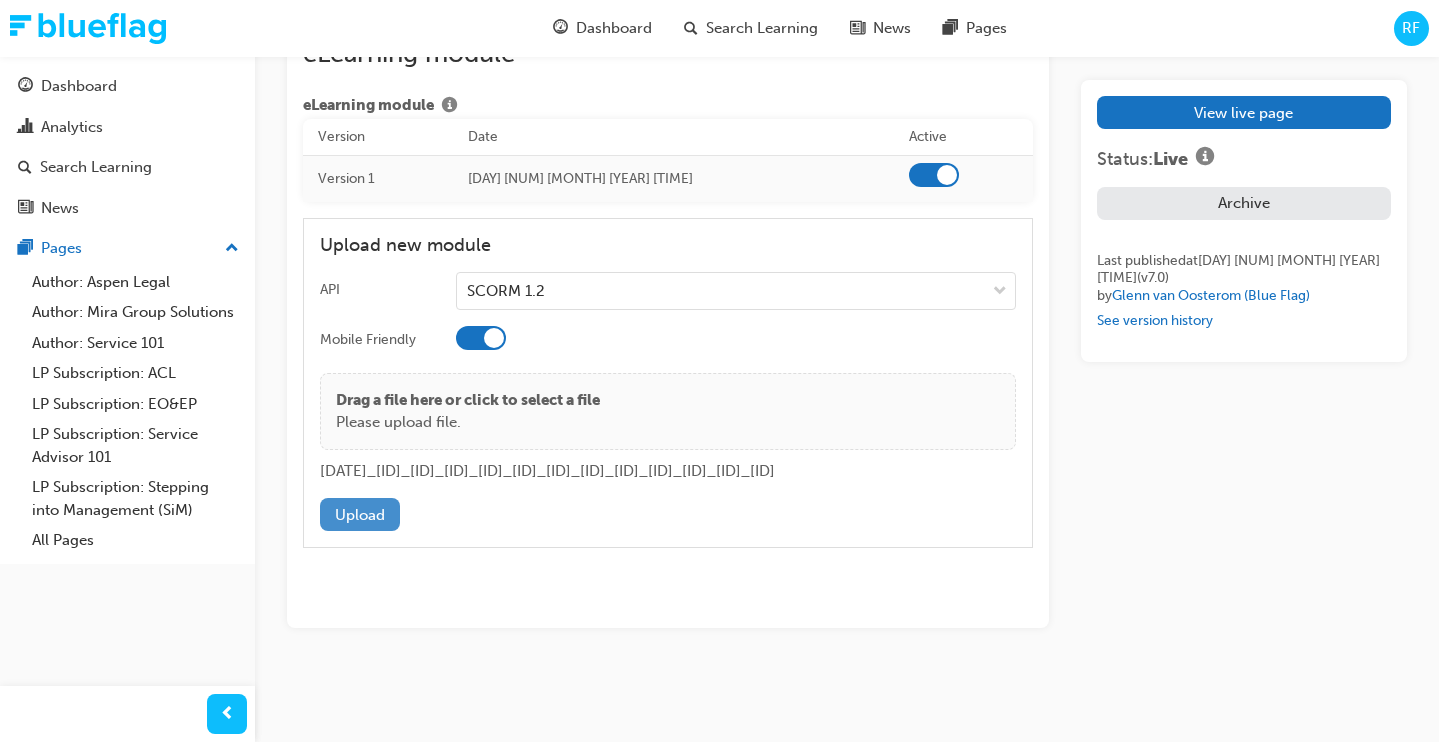 click on "Upload" at bounding box center (360, 514) 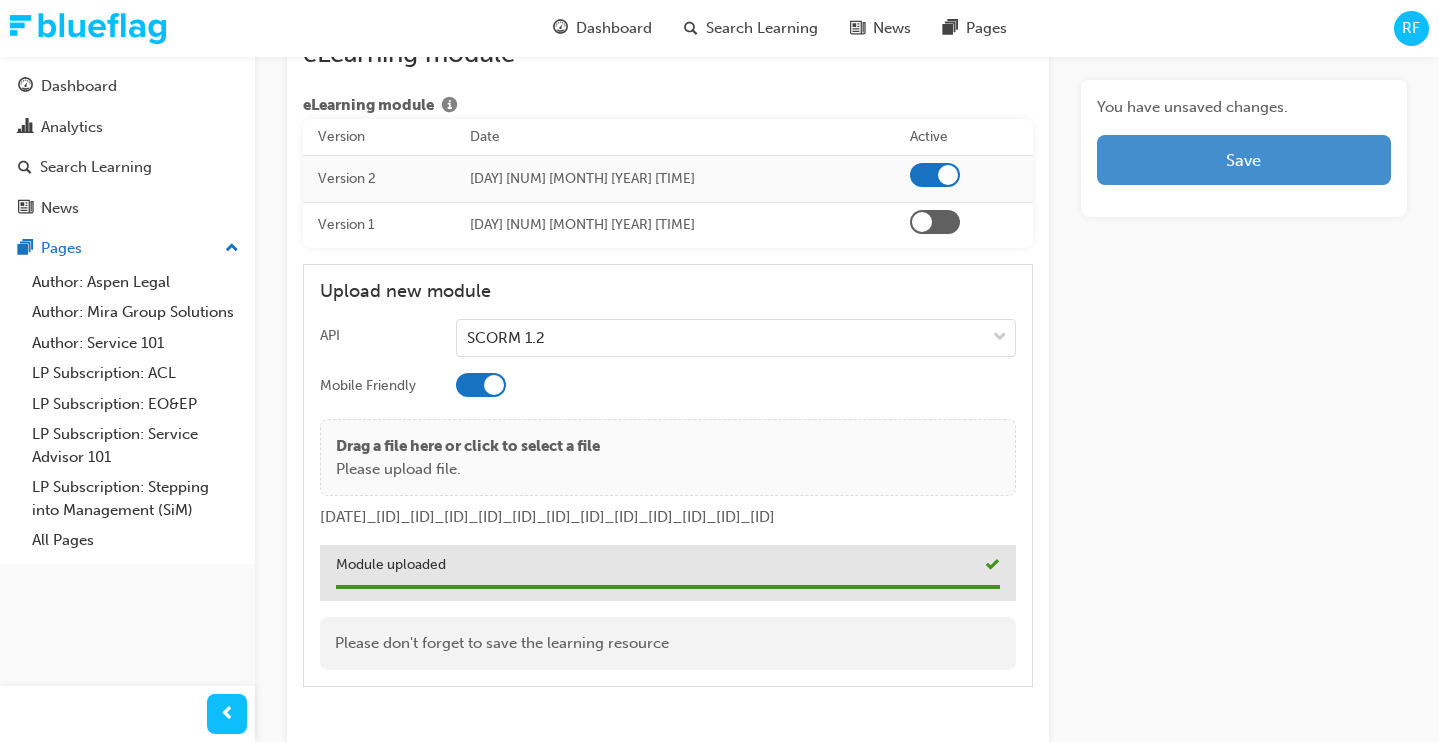 click on "Save" at bounding box center (1244, 160) 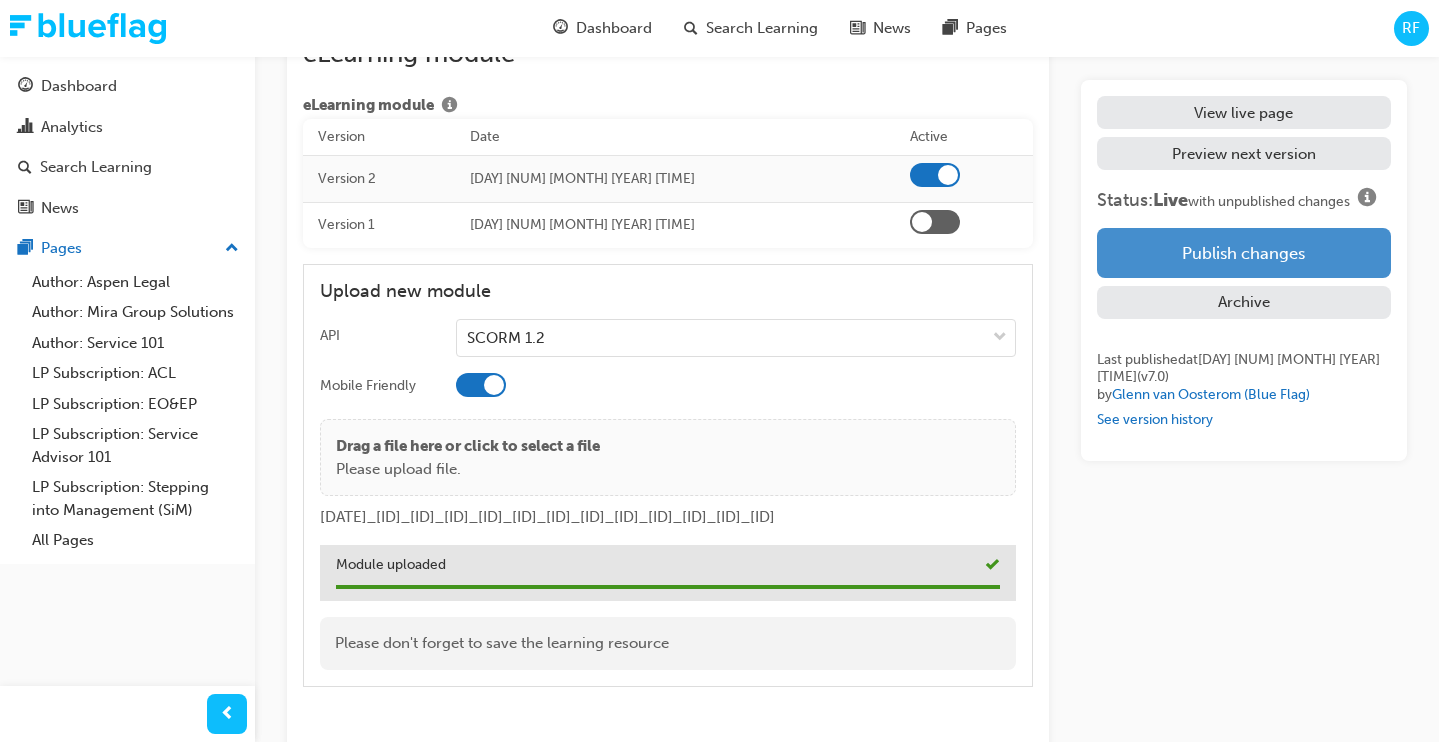 click on "Publish changes" at bounding box center (1244, 253) 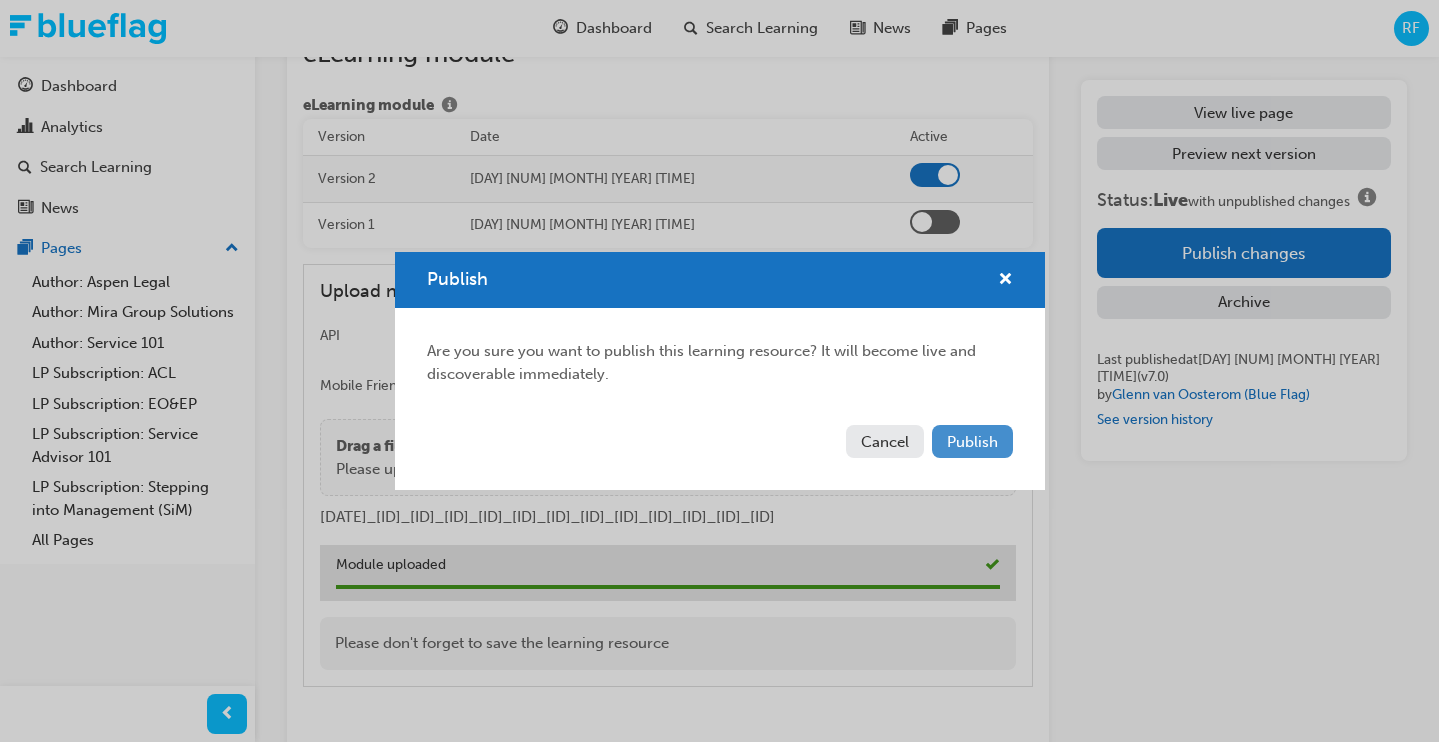 click on "Publish" at bounding box center (972, 442) 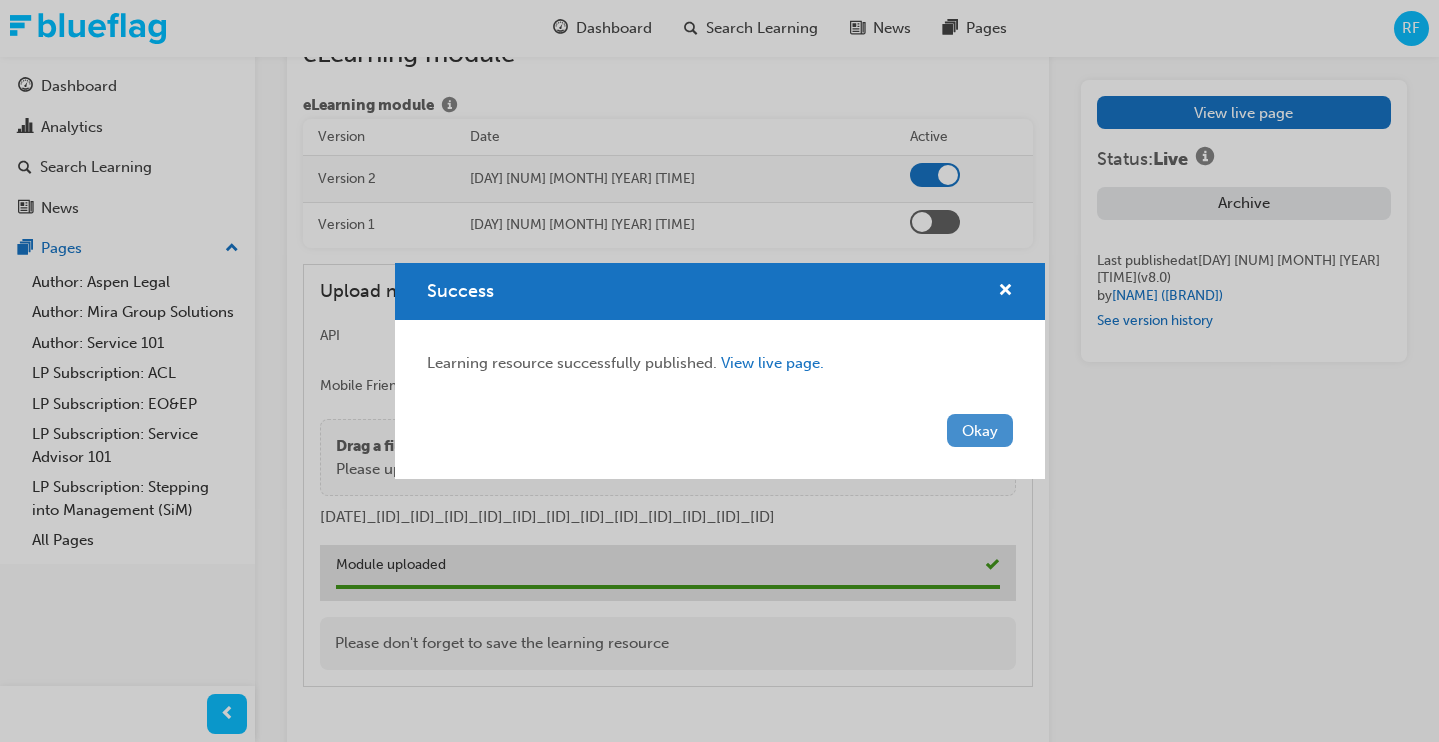 click on "Okay" at bounding box center [980, 430] 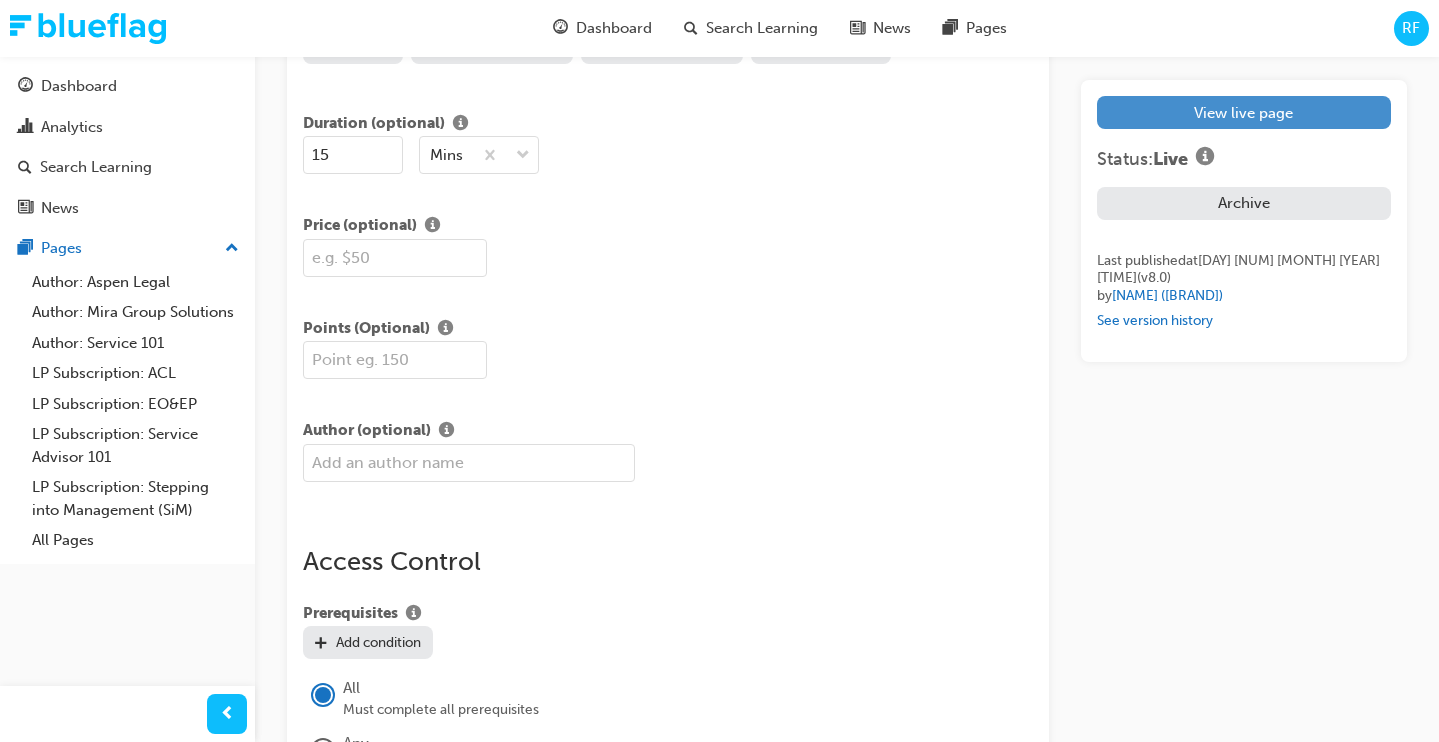 click on "View live page" at bounding box center (1244, 112) 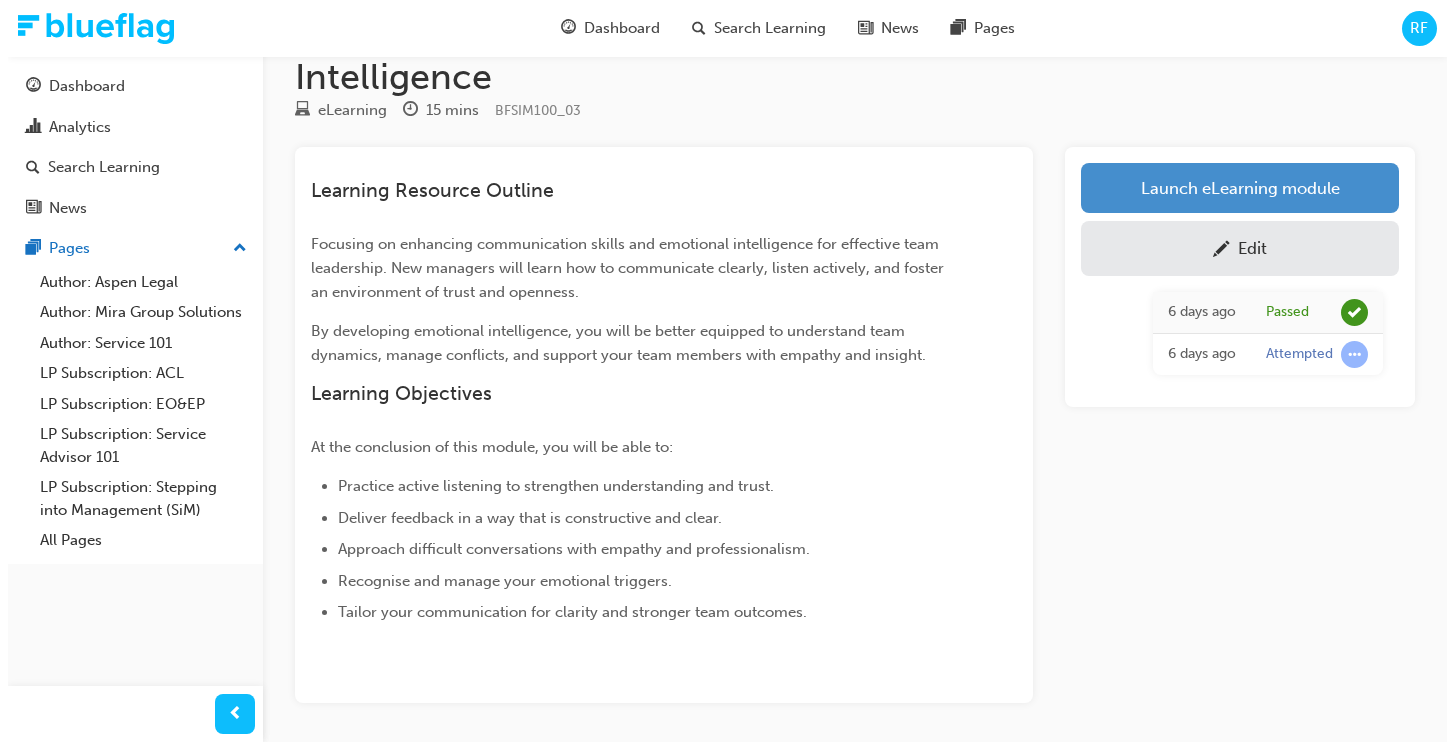 scroll, scrollTop: 0, scrollLeft: 0, axis: both 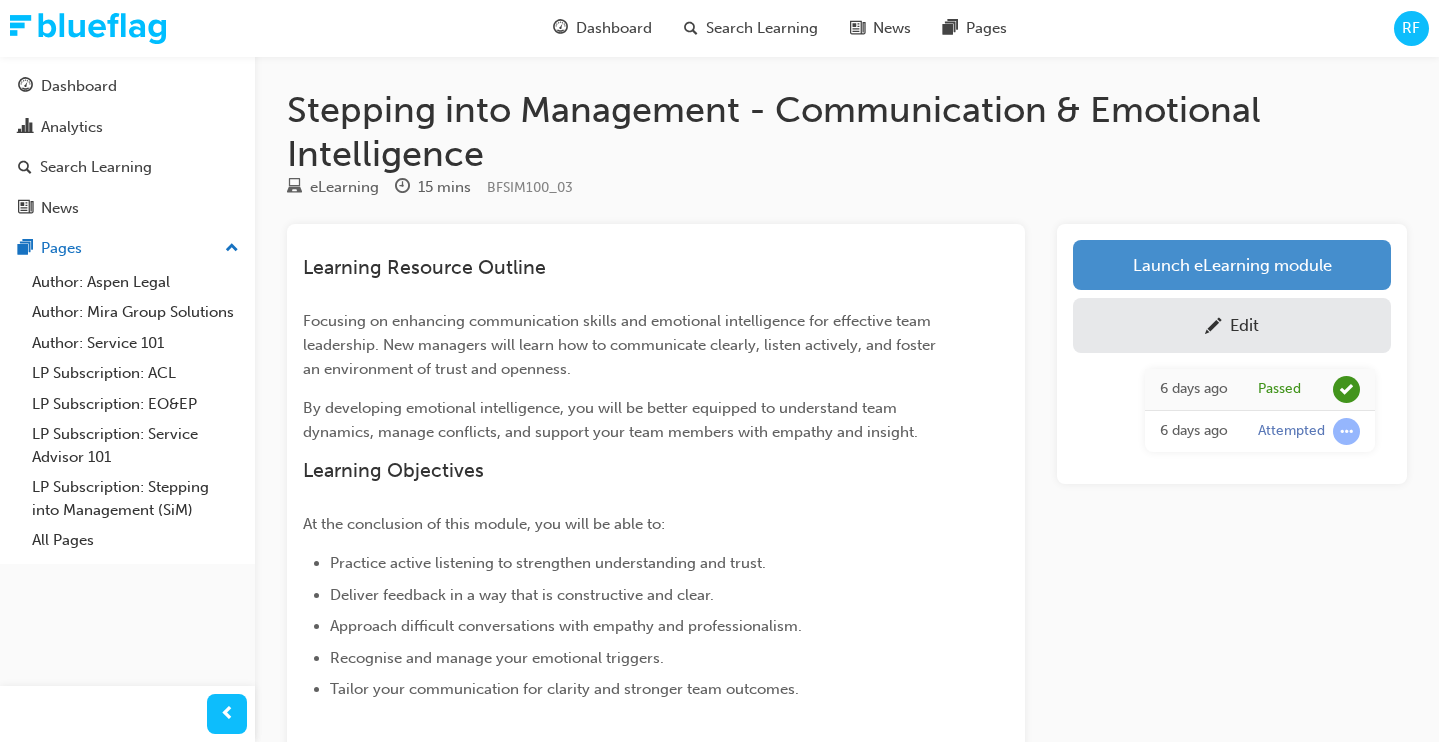 click on "Launch eLearning module" at bounding box center [1232, 265] 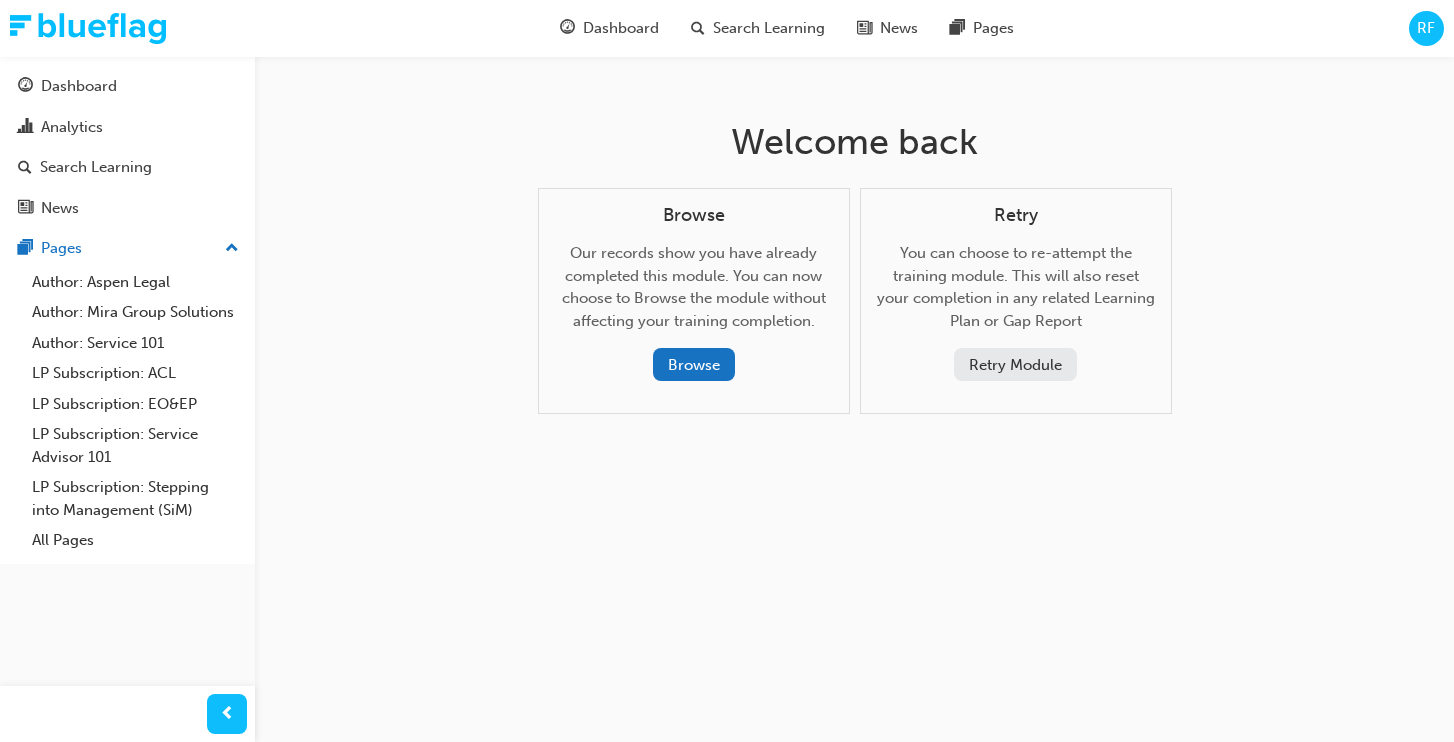 click on "Retry Module" at bounding box center (1015, 364) 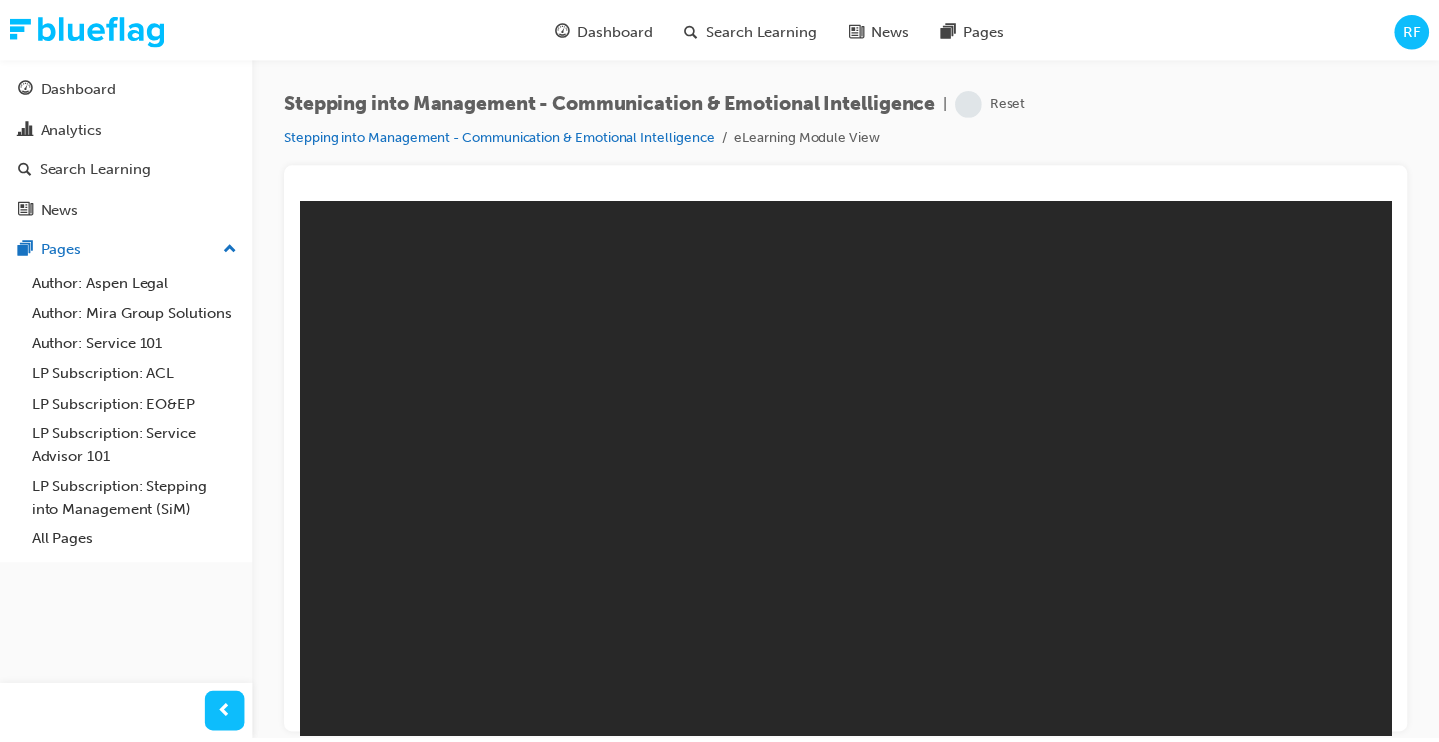 scroll, scrollTop: 0, scrollLeft: 0, axis: both 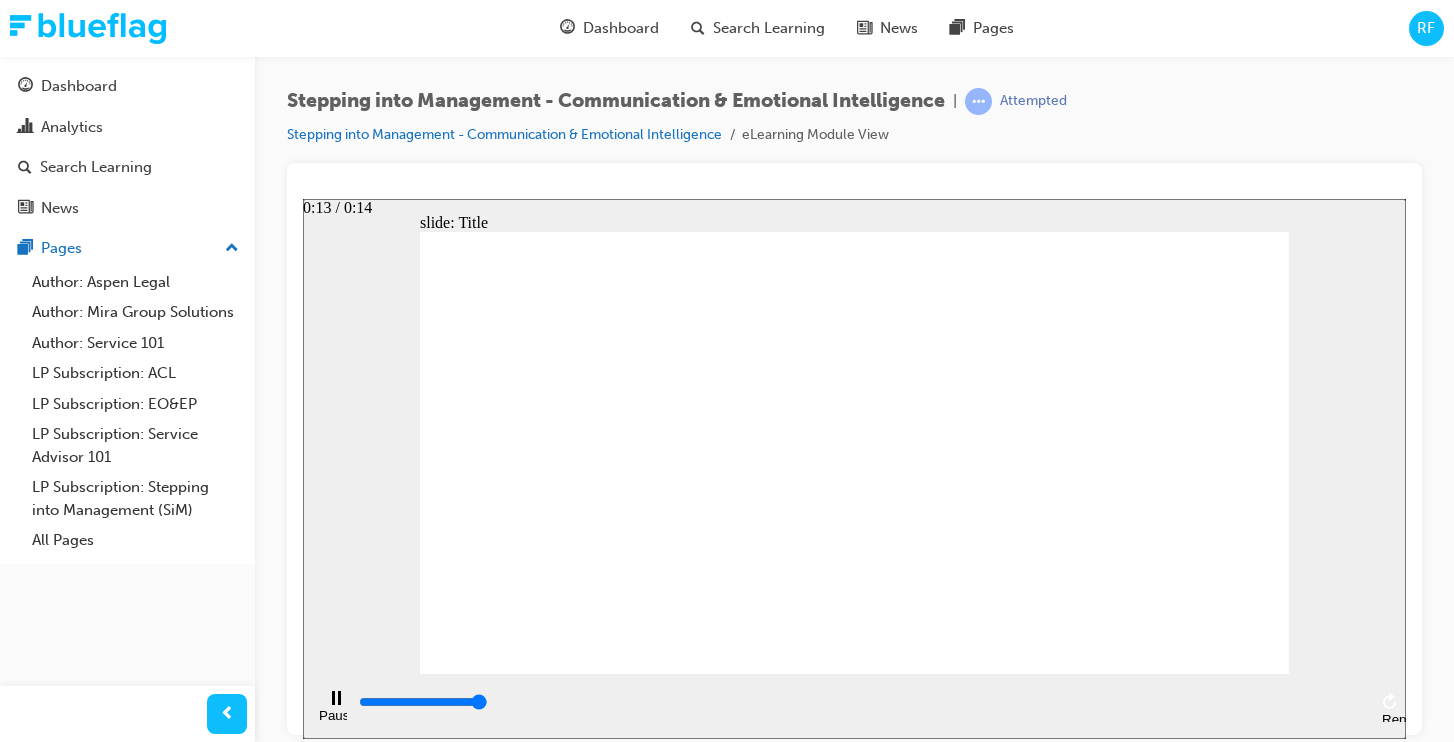 drag, startPoint x: 1358, startPoint y: 713, endPoint x: 1333, endPoint y: 704, distance: 26.57066 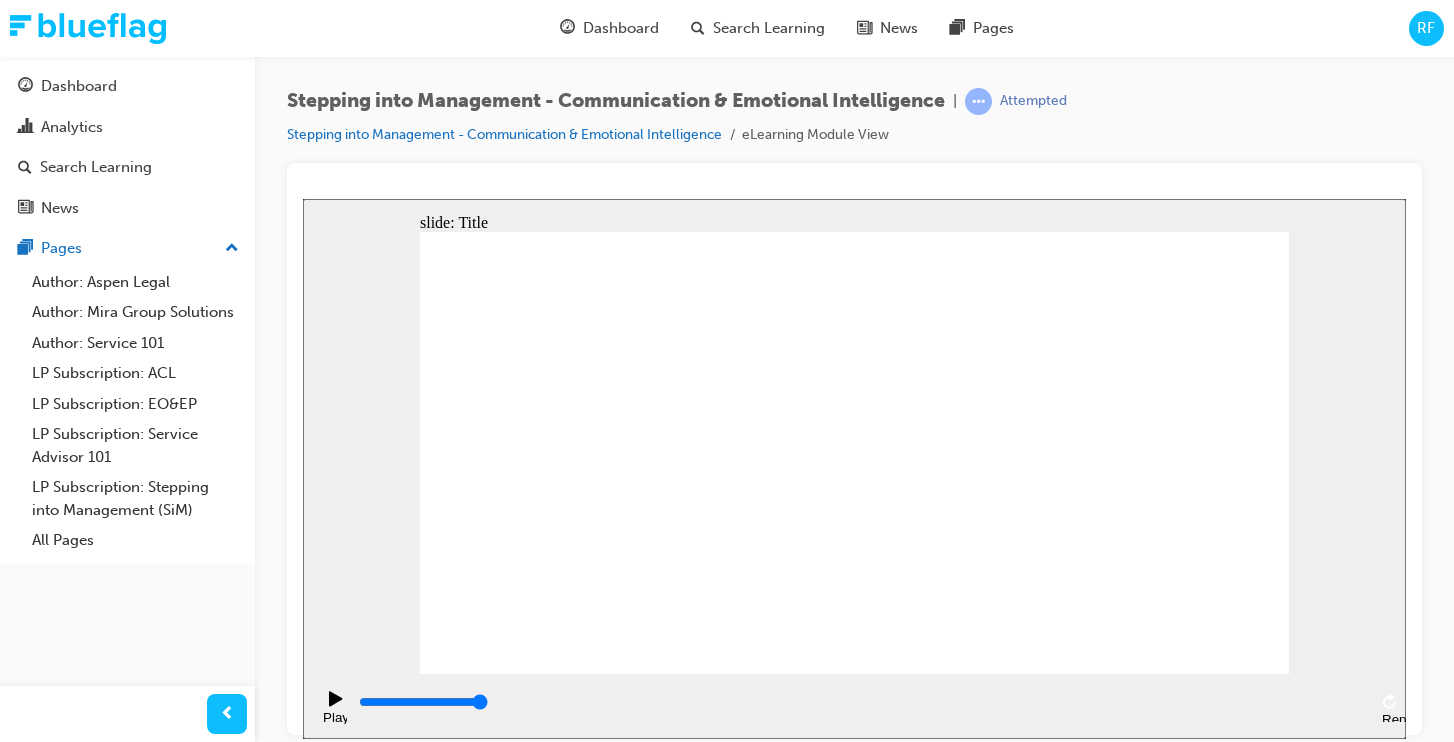 drag, startPoint x: 1100, startPoint y: 551, endPoint x: 1113, endPoint y: 577, distance: 29.068884 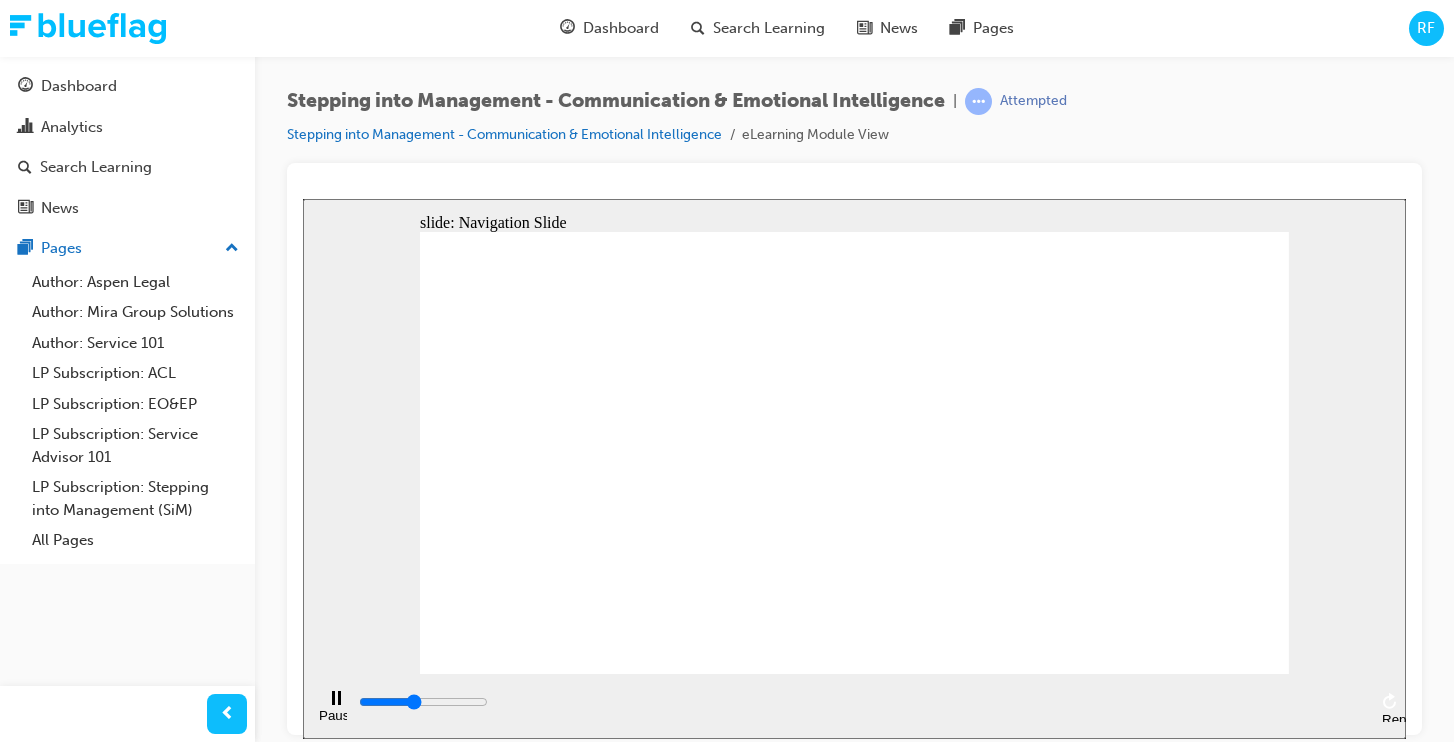 click 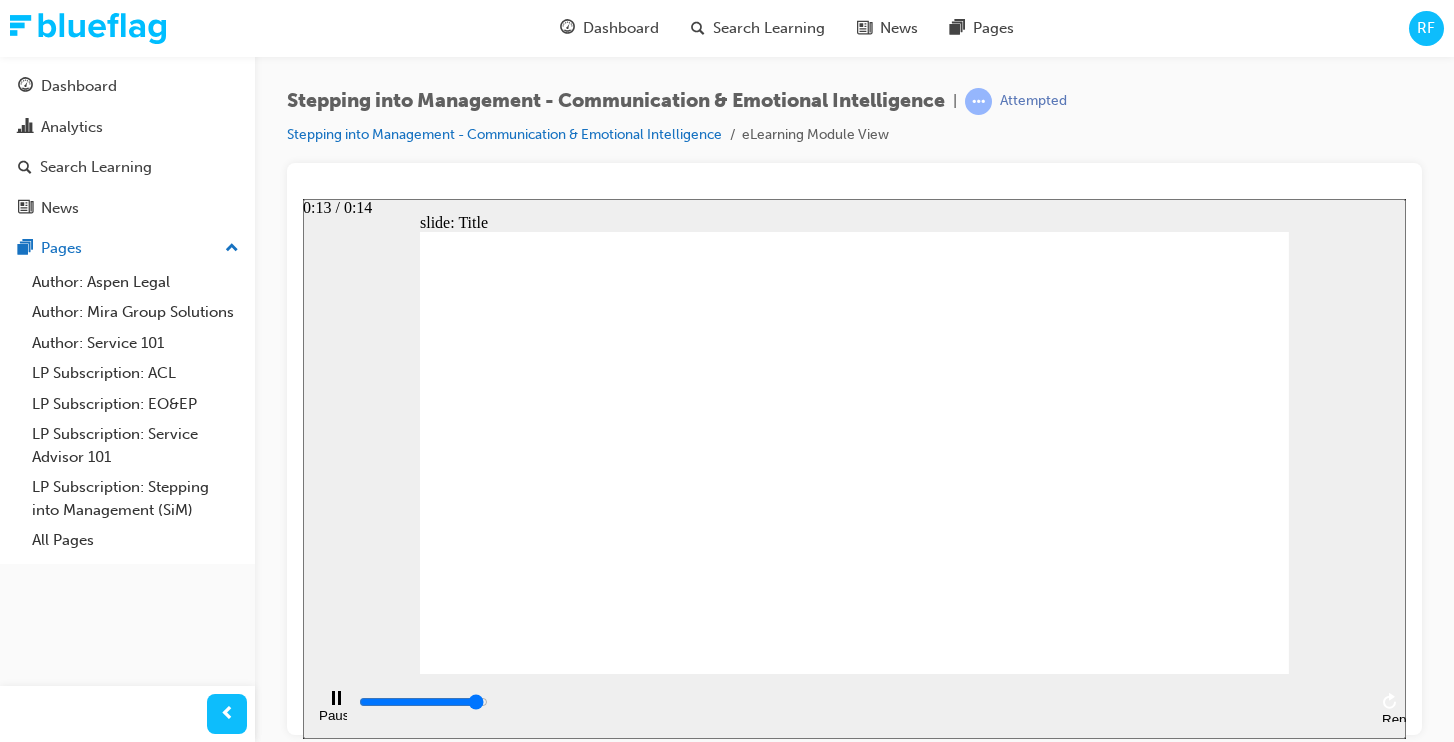 click at bounding box center [861, 702] 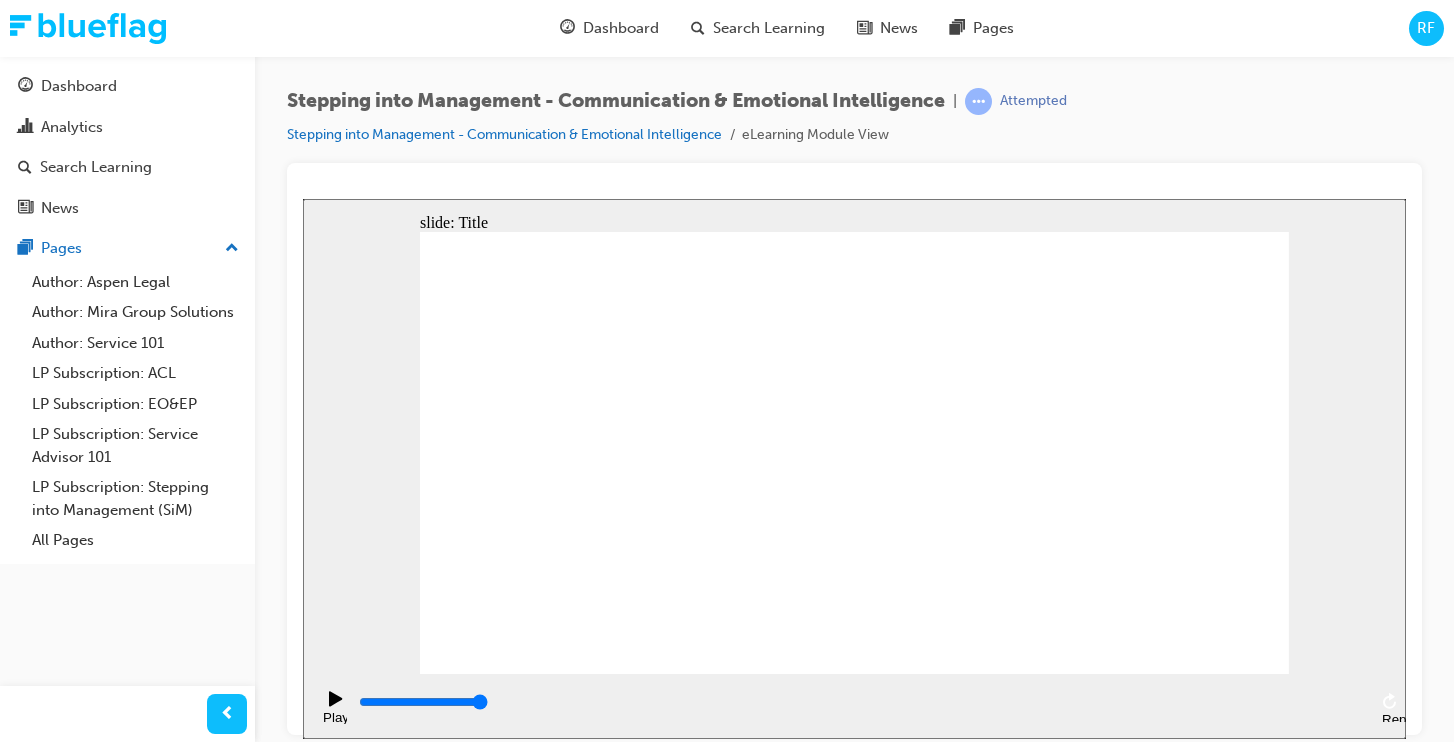 click 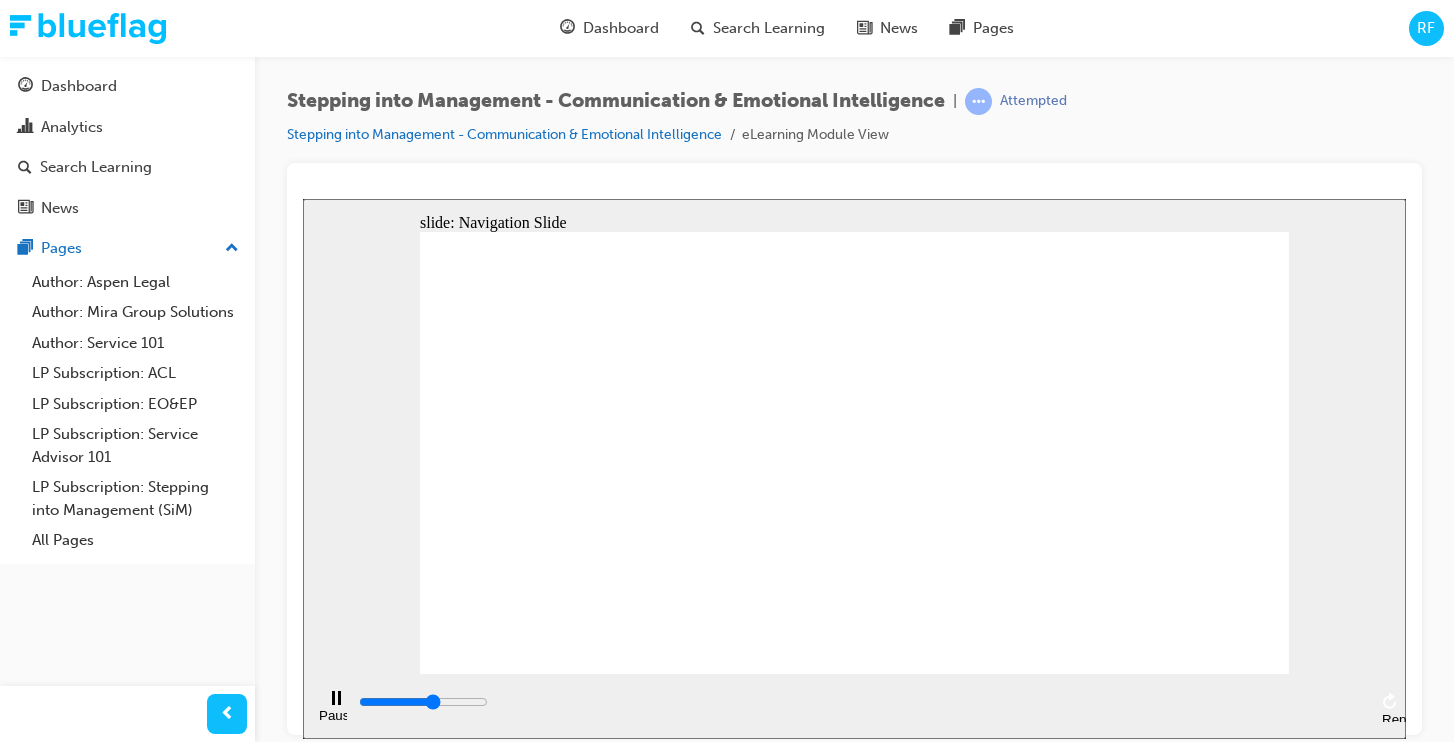 click 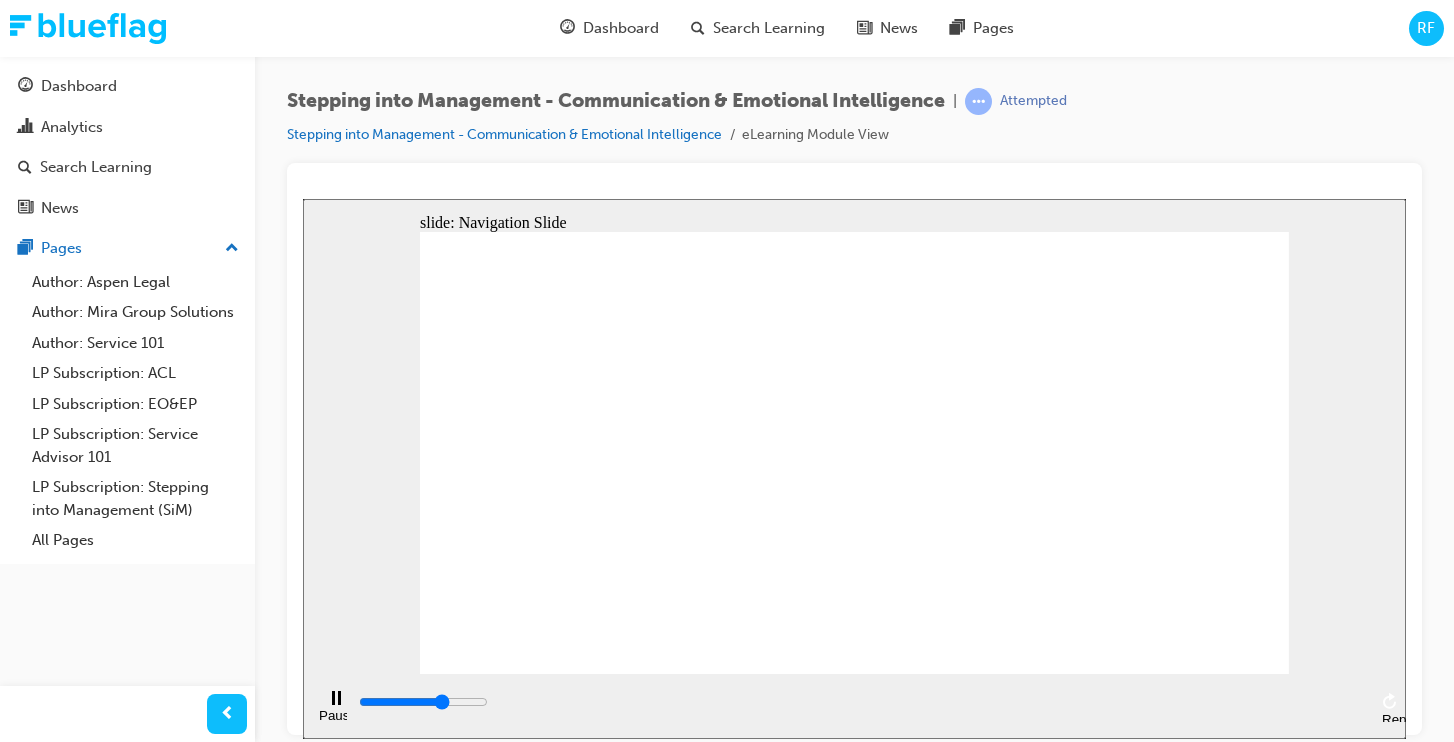 click 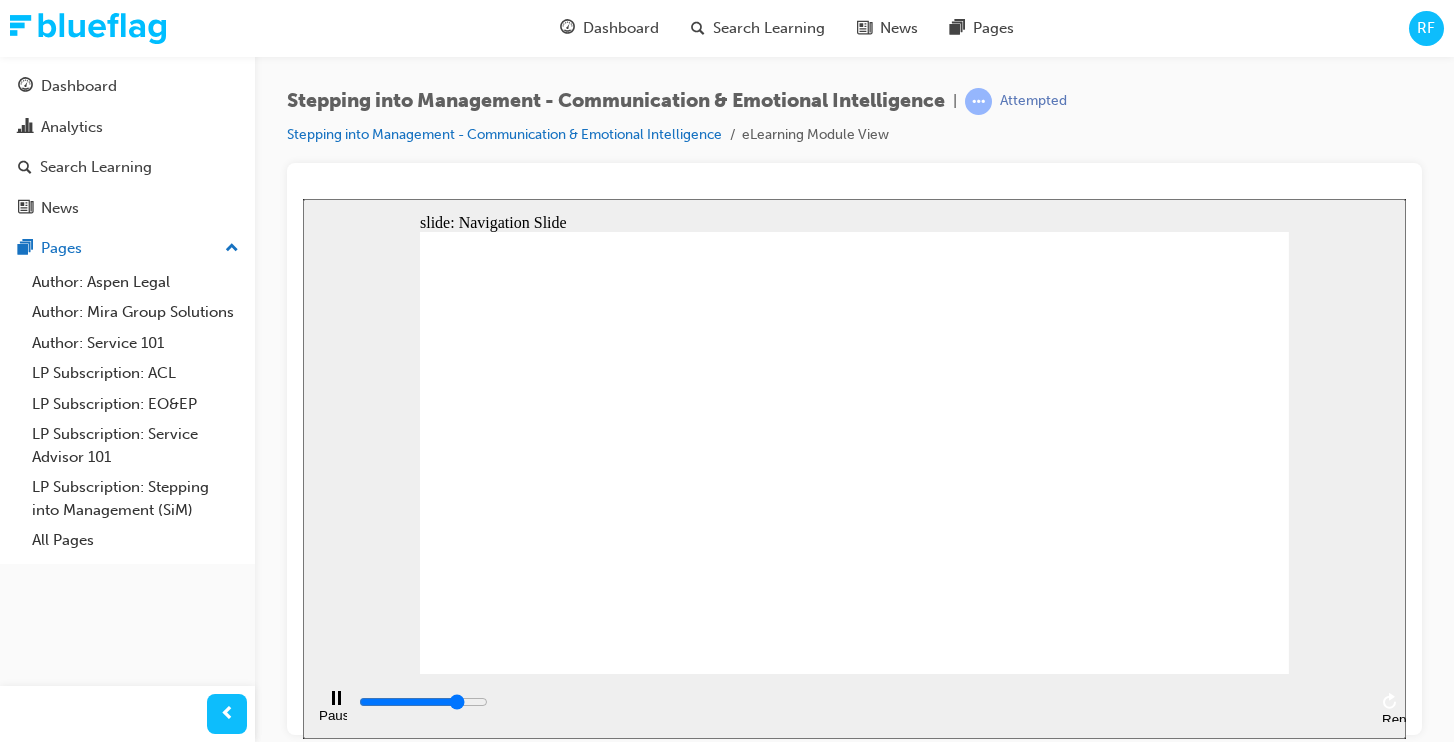 drag, startPoint x: 786, startPoint y: 549, endPoint x: 799, endPoint y: 530, distance: 23.021729 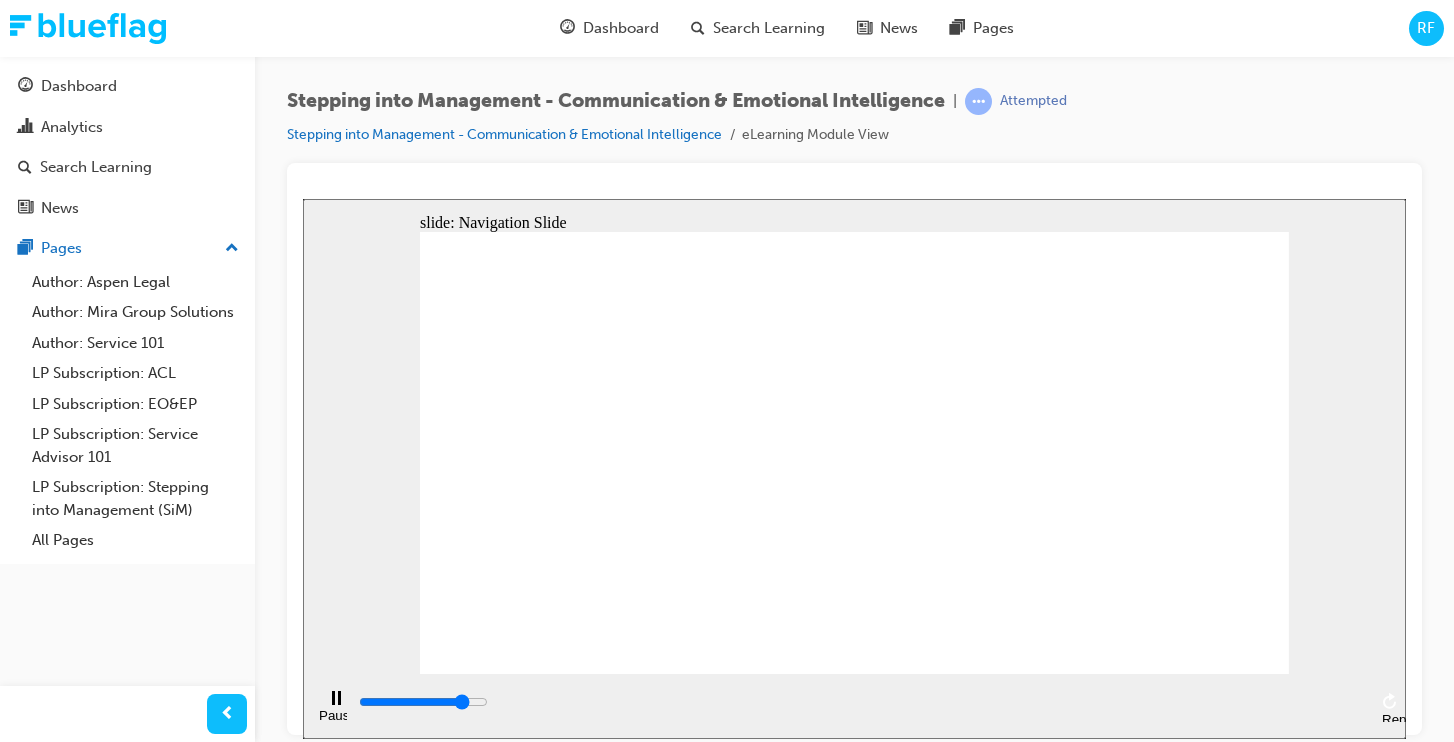 click 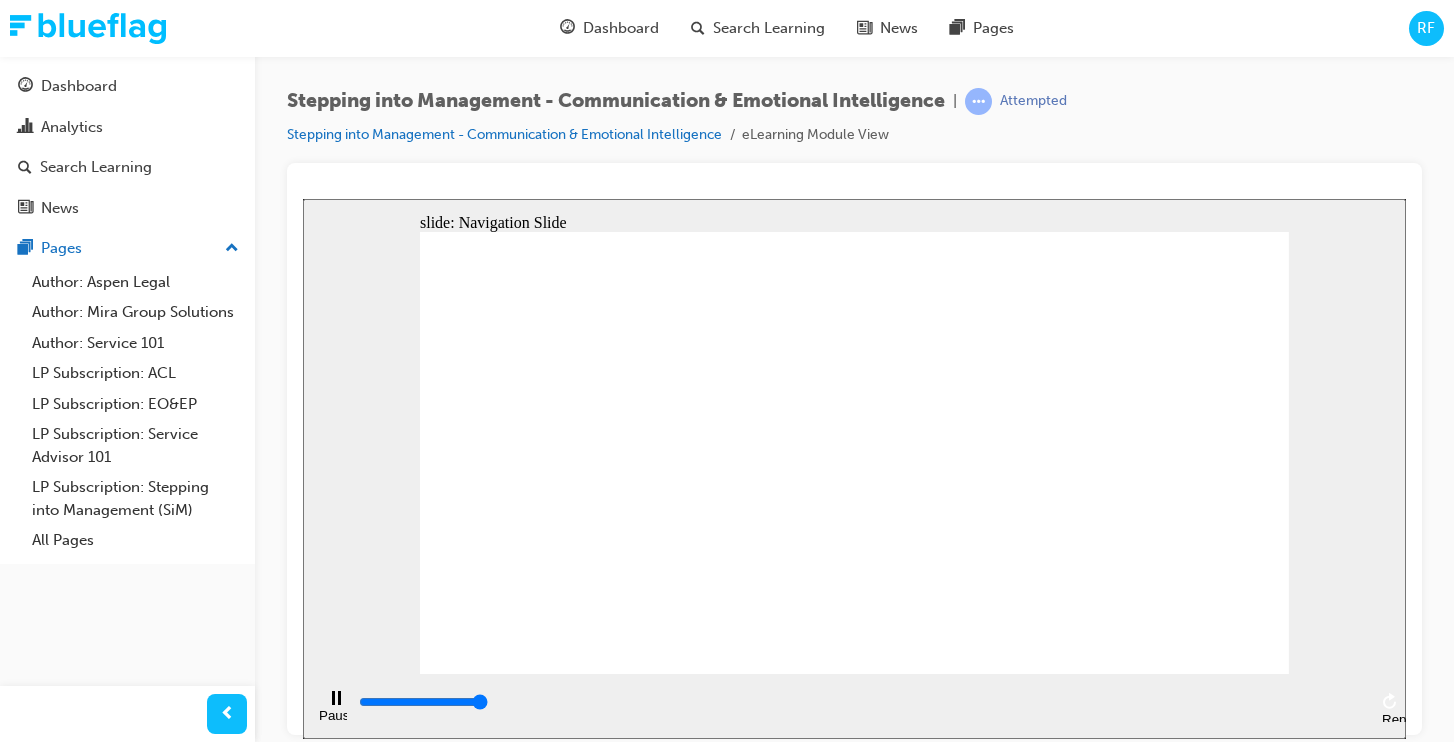 type on "5000" 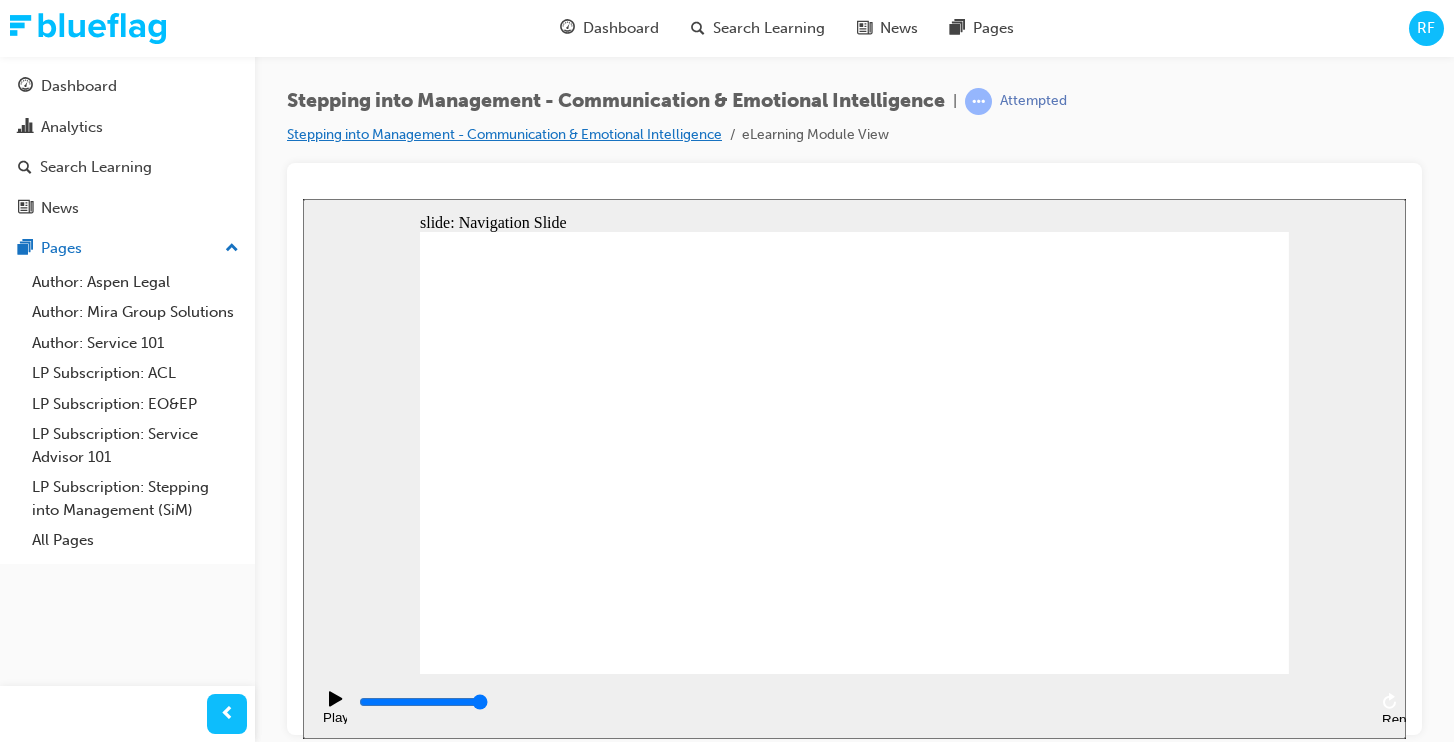 click on "Stepping into Management - Communication & Emotional Intelligence" at bounding box center [504, 134] 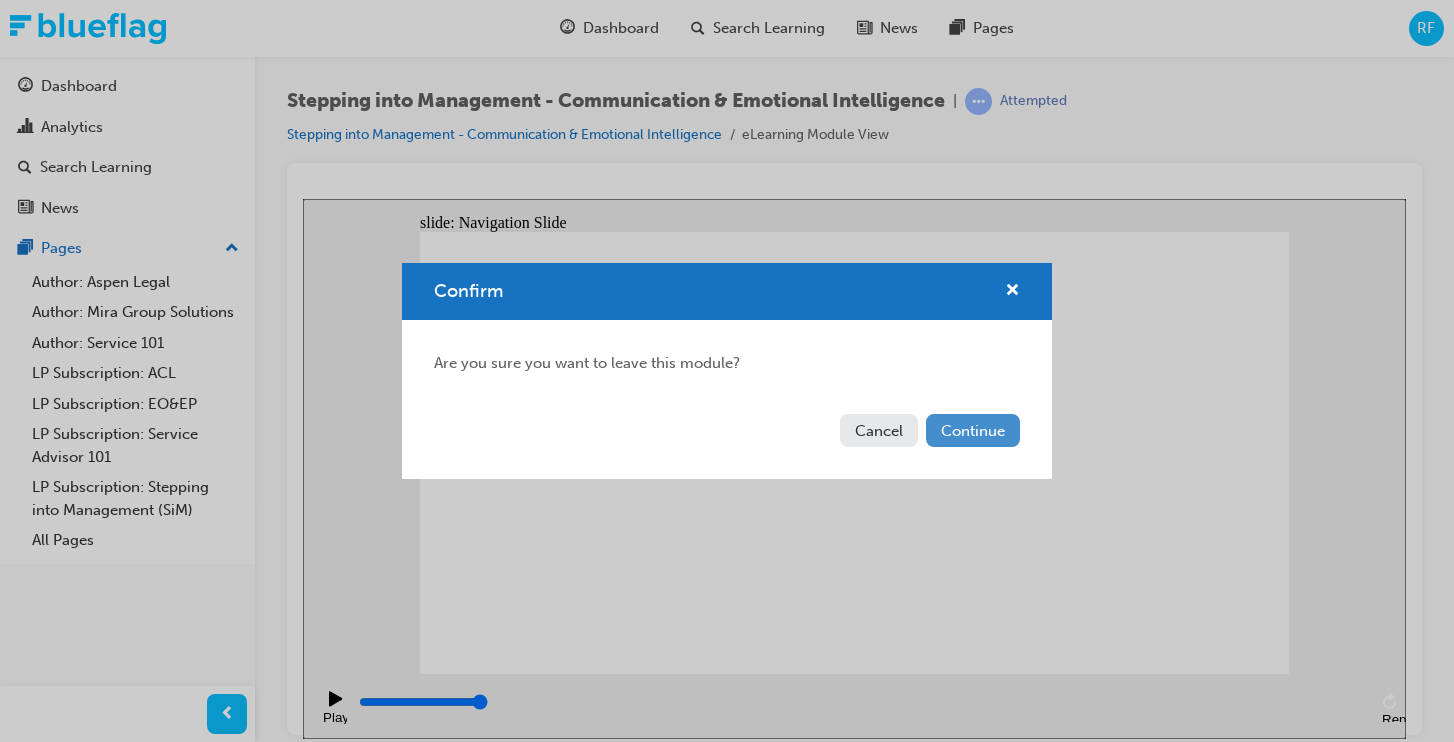 click on "Continue" at bounding box center [973, 430] 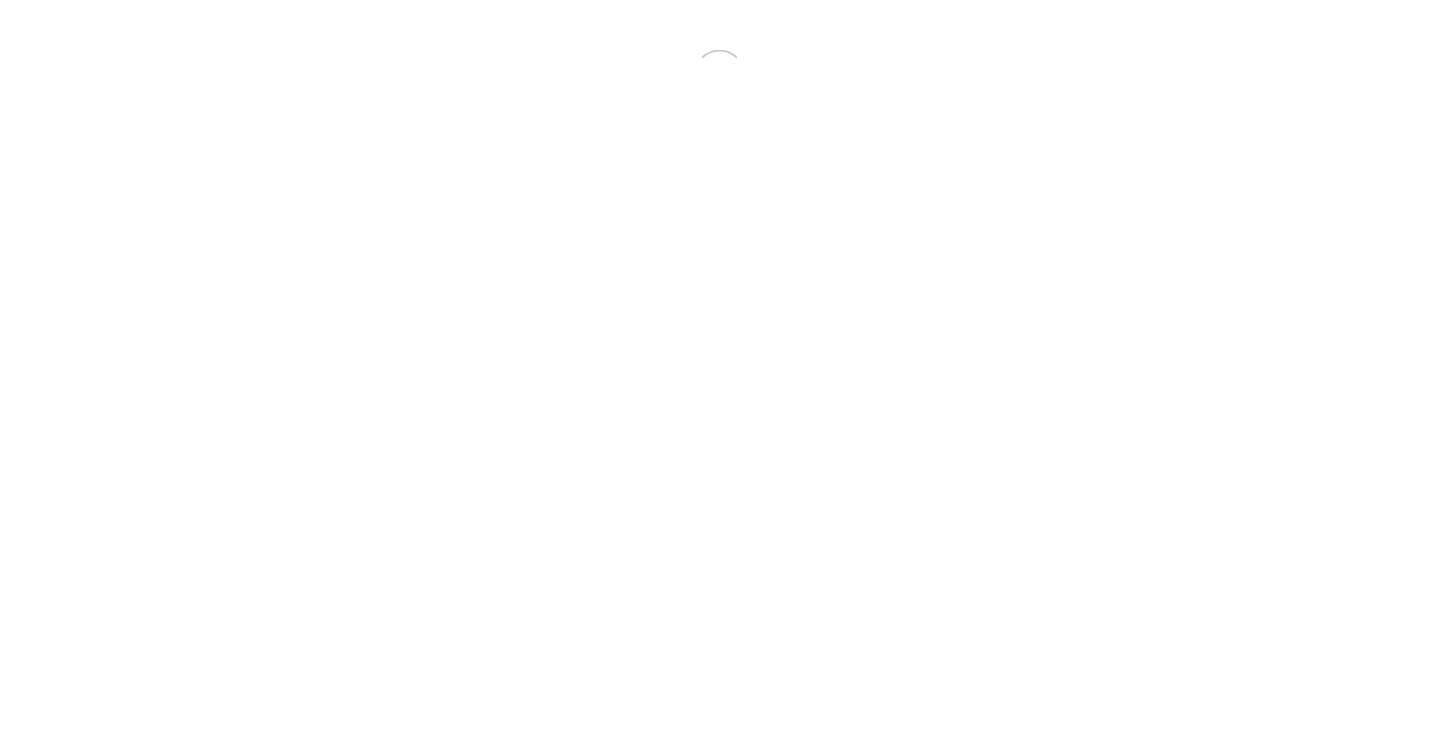 scroll, scrollTop: 0, scrollLeft: 0, axis: both 